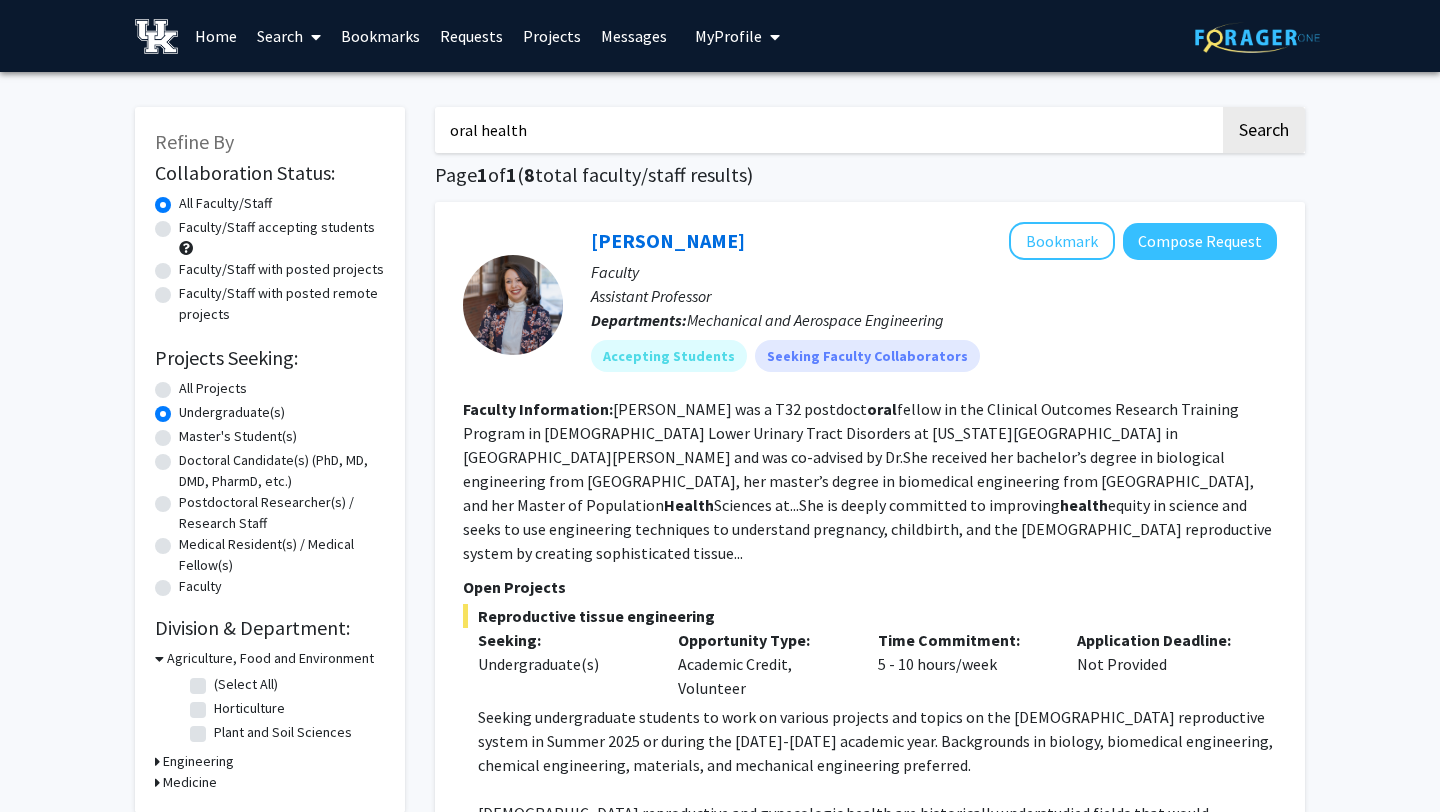 scroll, scrollTop: 0, scrollLeft: 0, axis: both 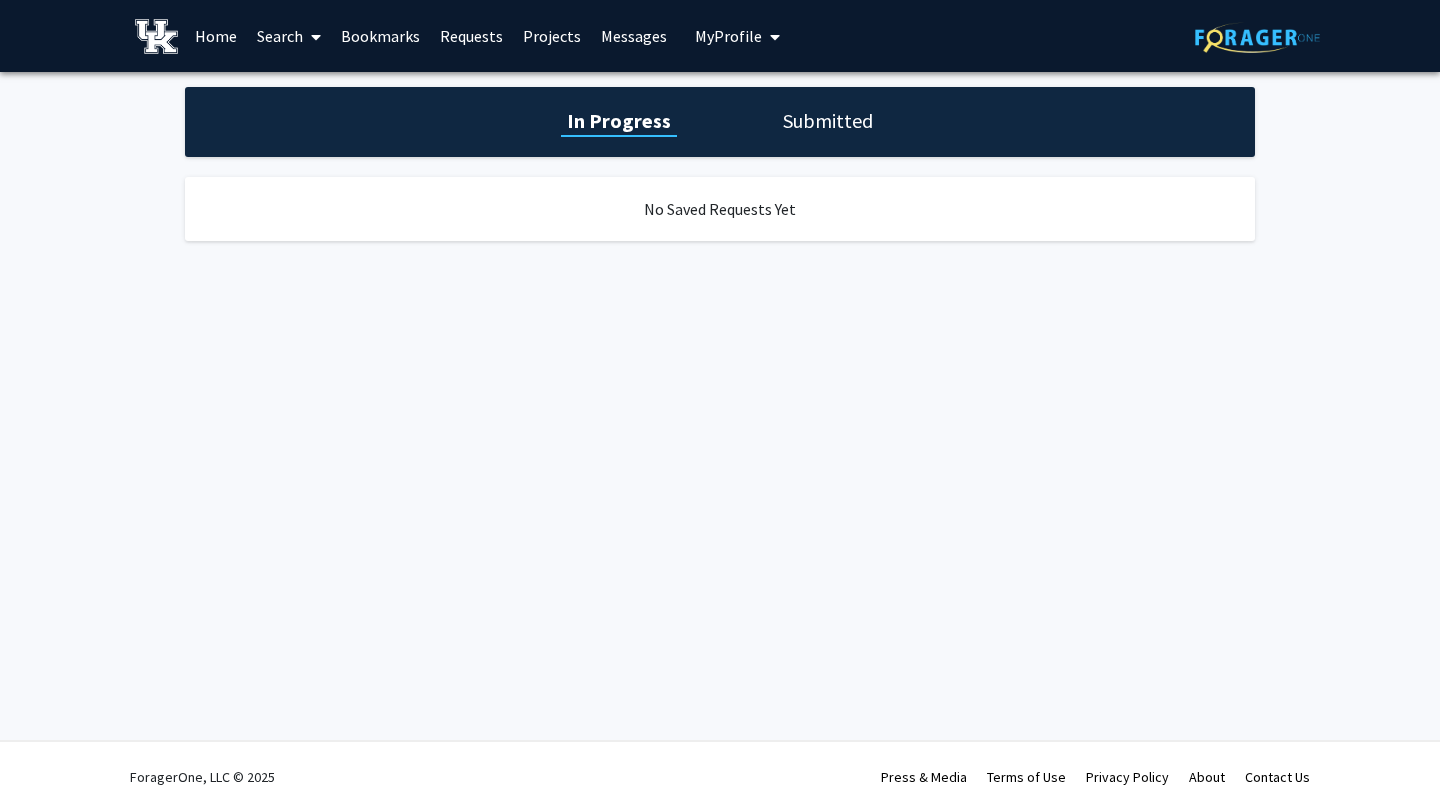 click on "Home" at bounding box center [216, 36] 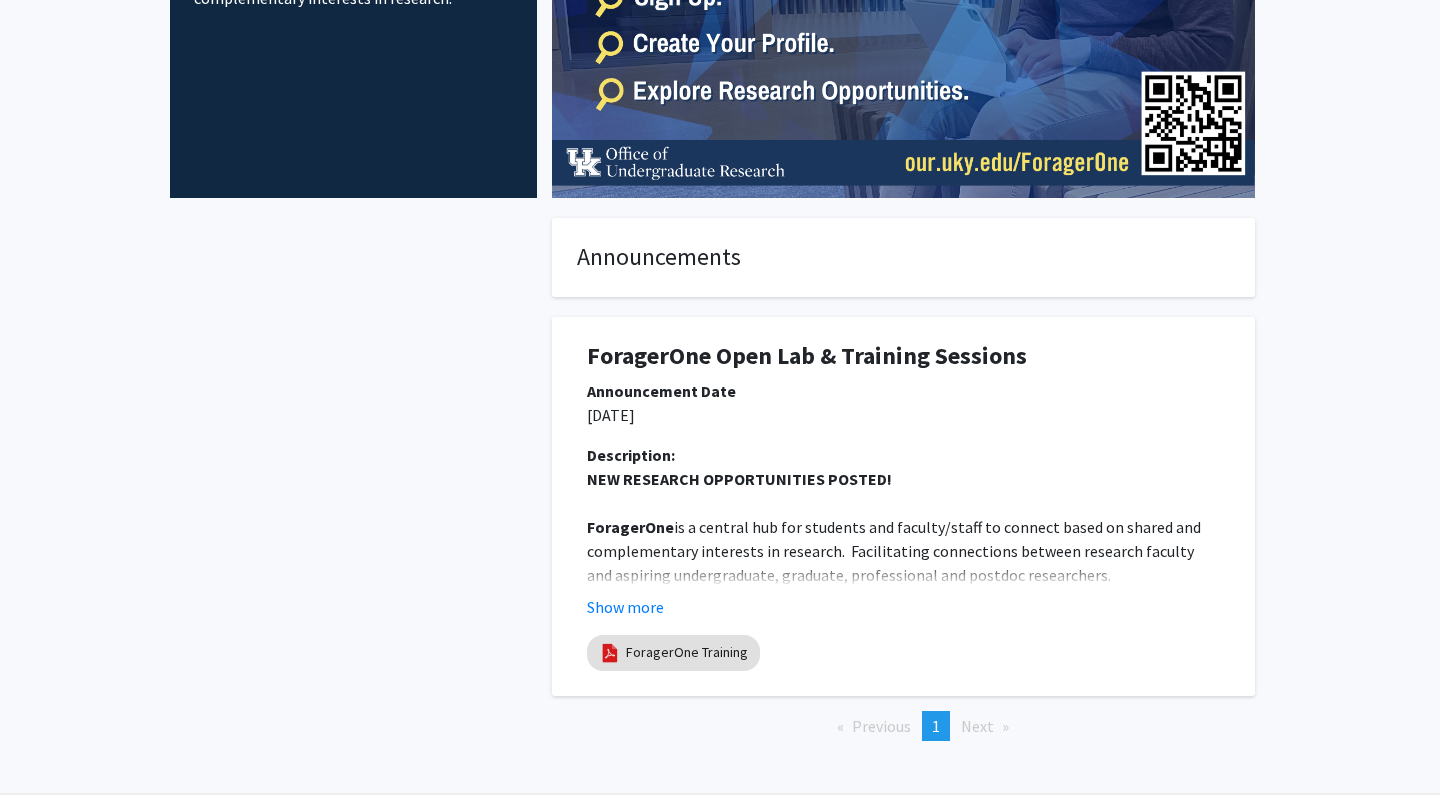 scroll, scrollTop: 324, scrollLeft: 0, axis: vertical 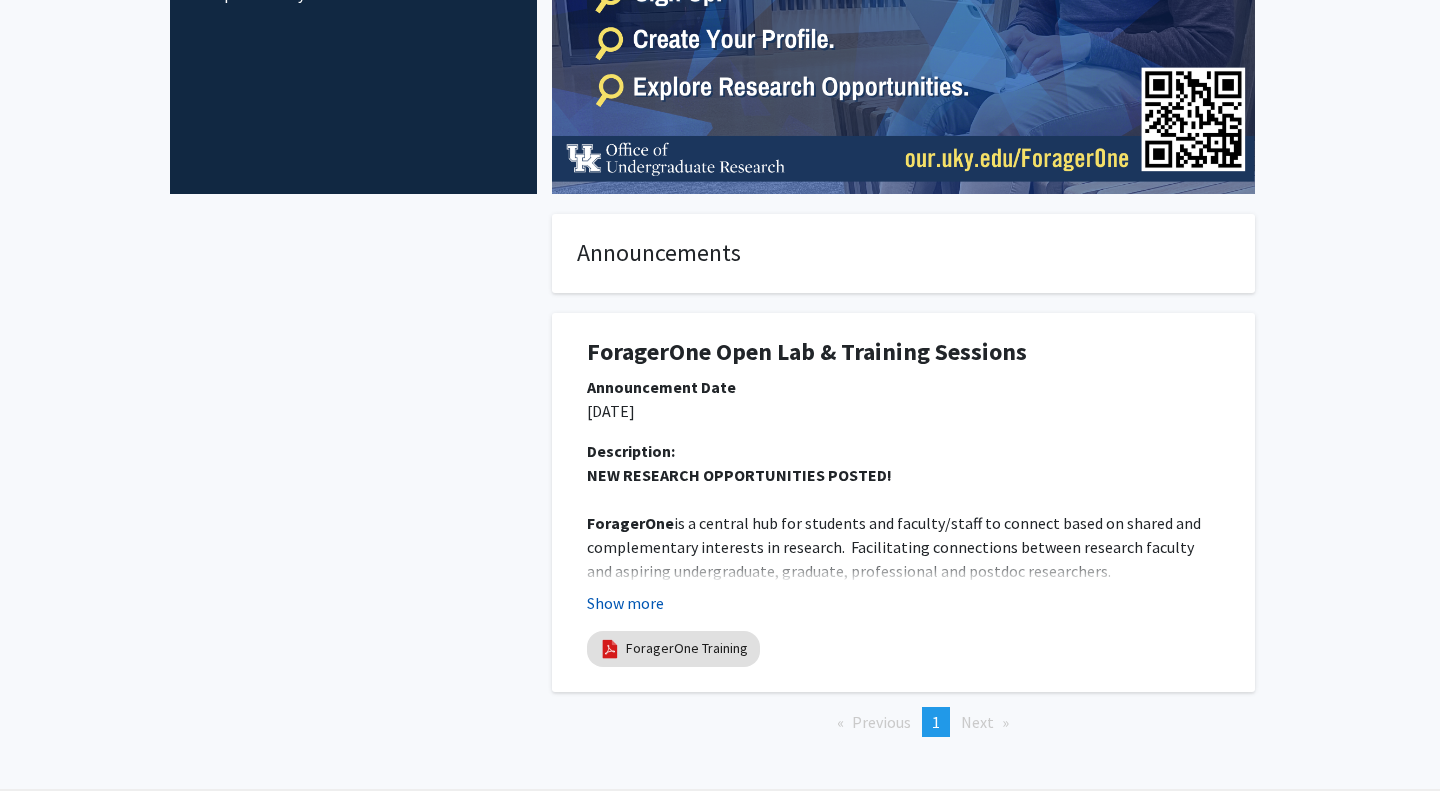 click on "Show more" 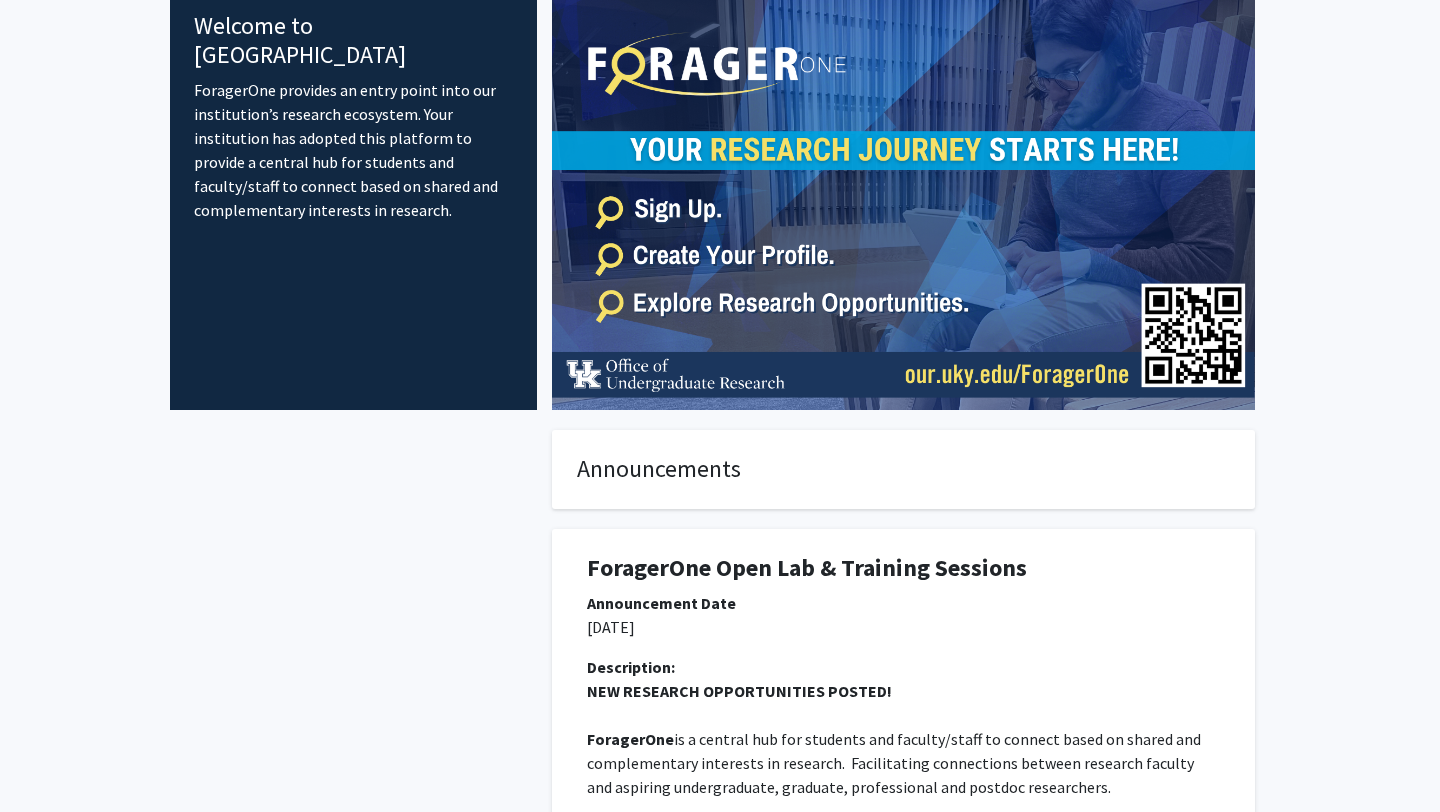 scroll, scrollTop: 0, scrollLeft: 0, axis: both 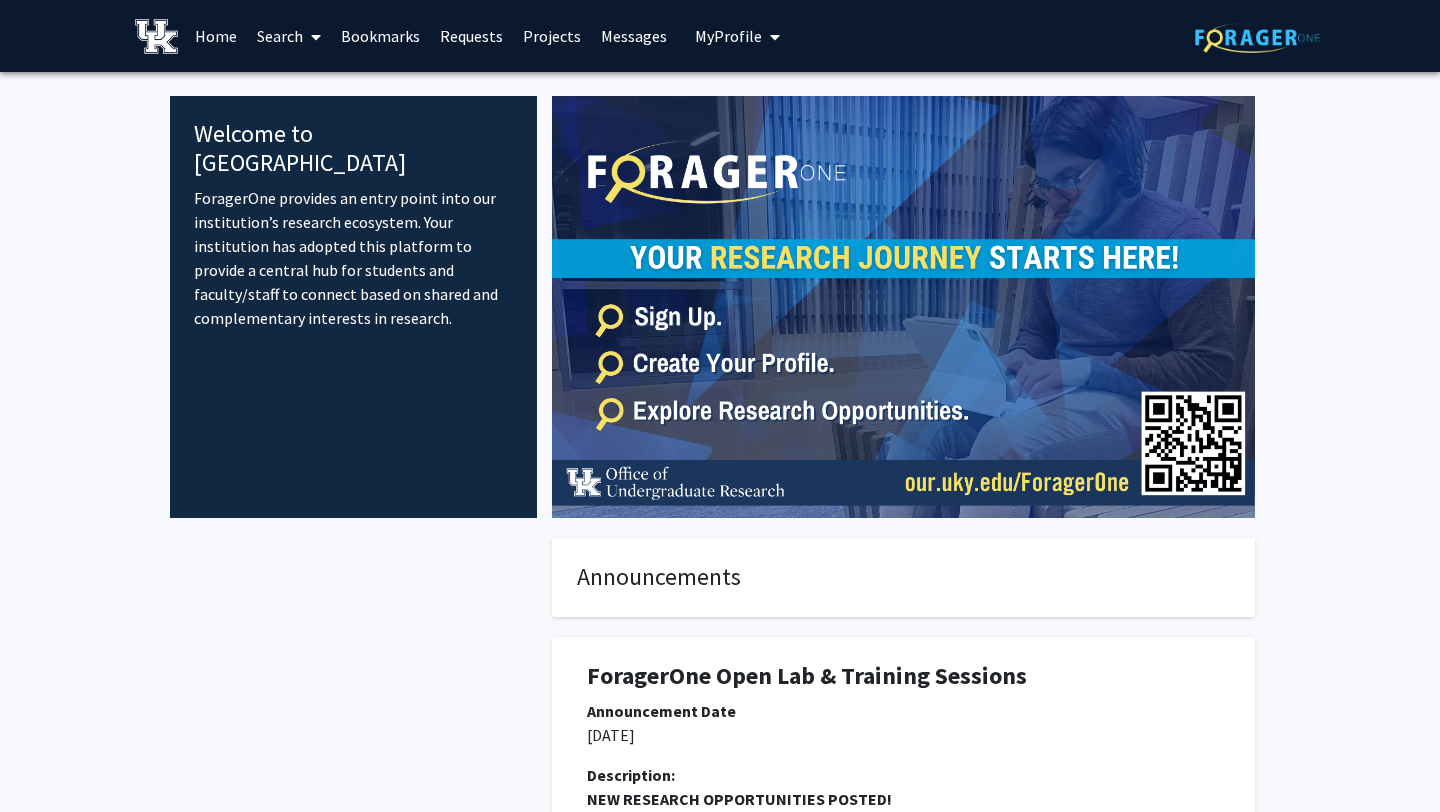 click on "Projects" at bounding box center [552, 36] 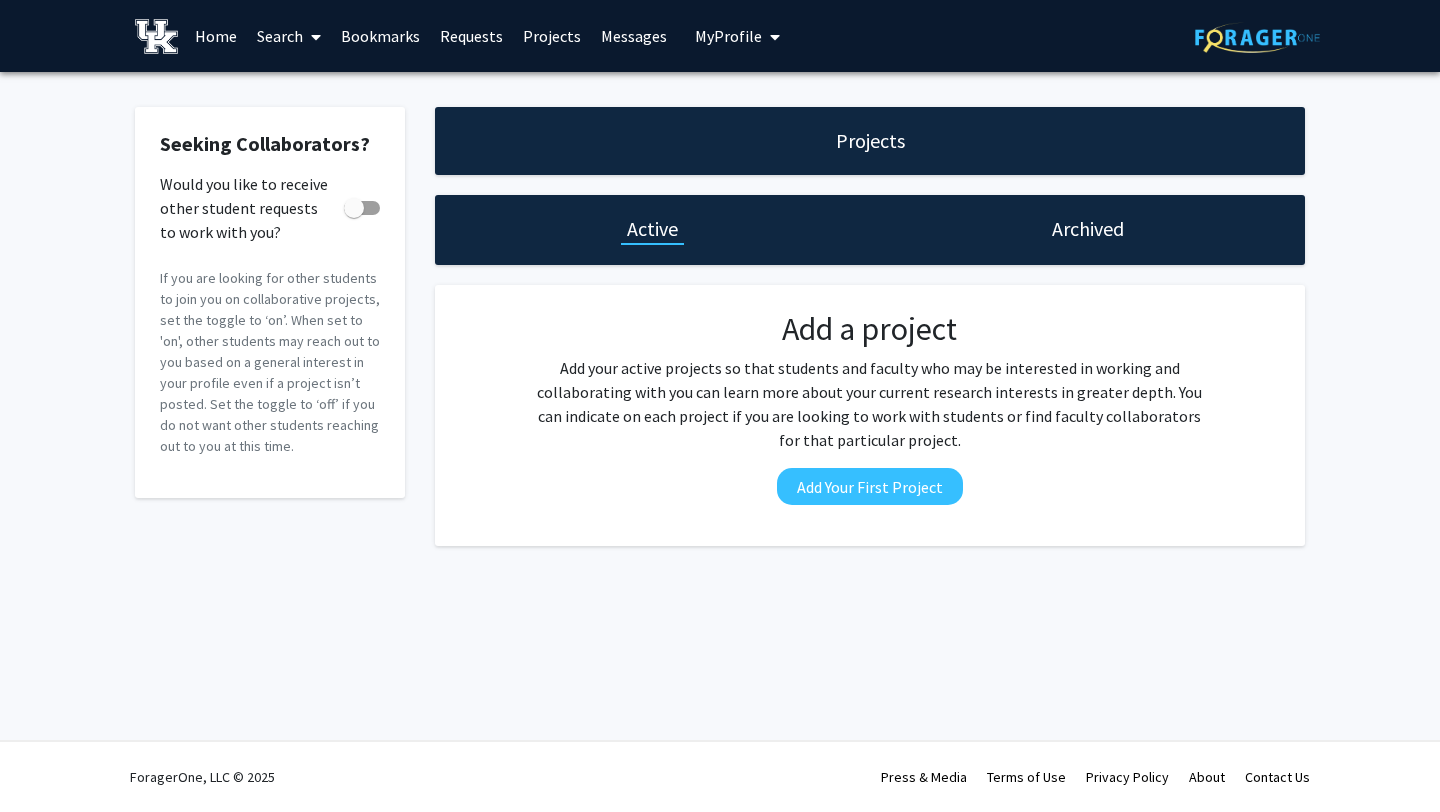 click on "Projects" 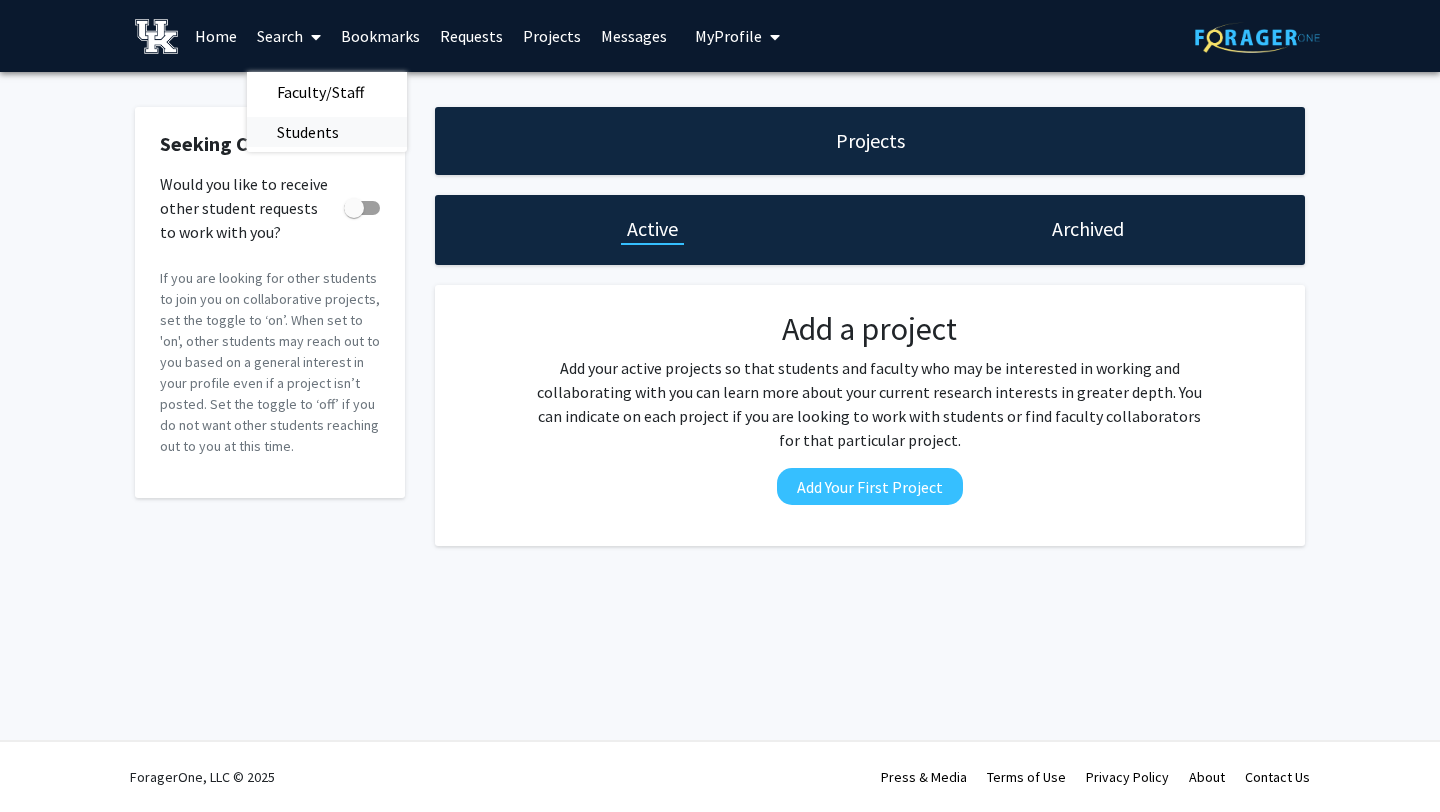 click on "Students" at bounding box center [308, 132] 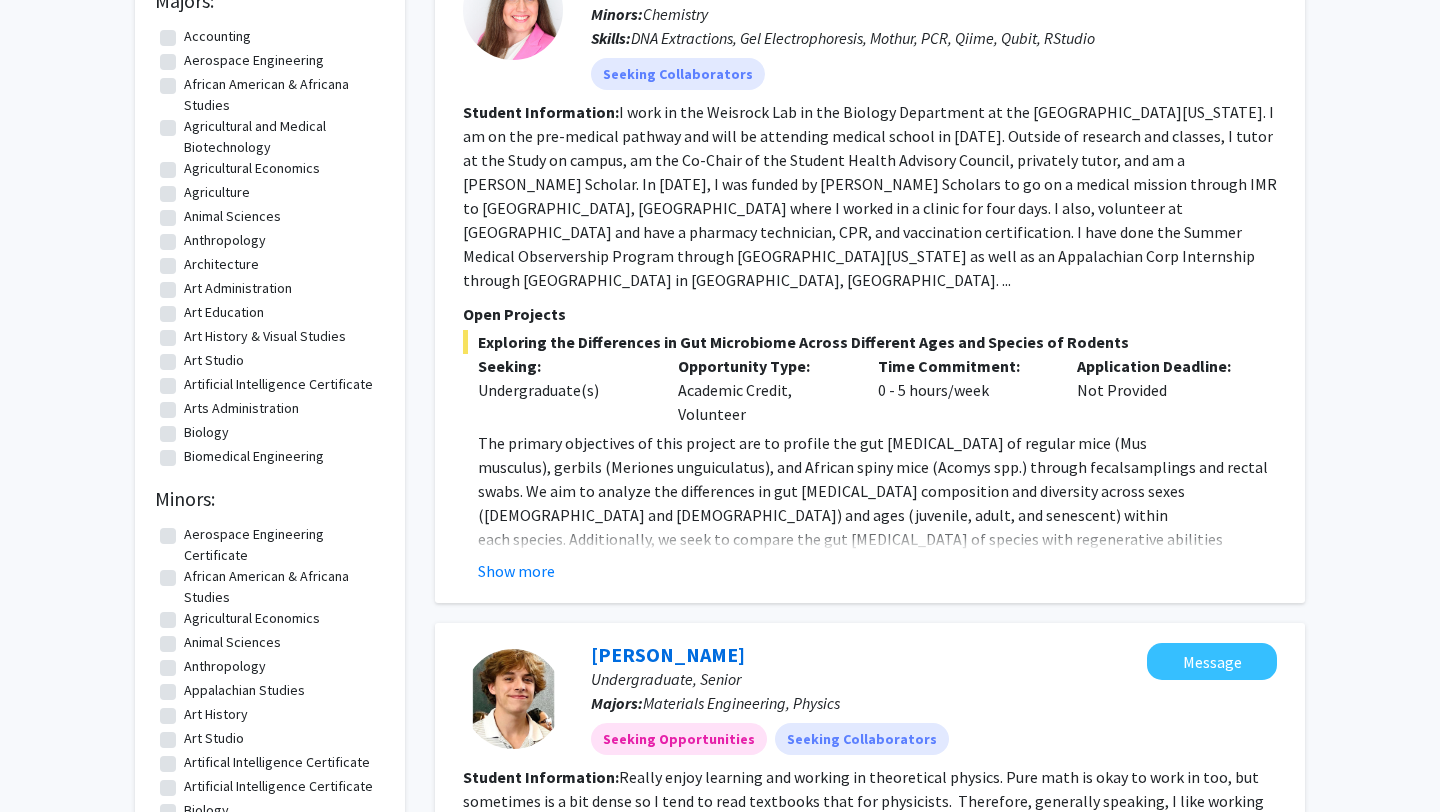 scroll, scrollTop: 293, scrollLeft: 0, axis: vertical 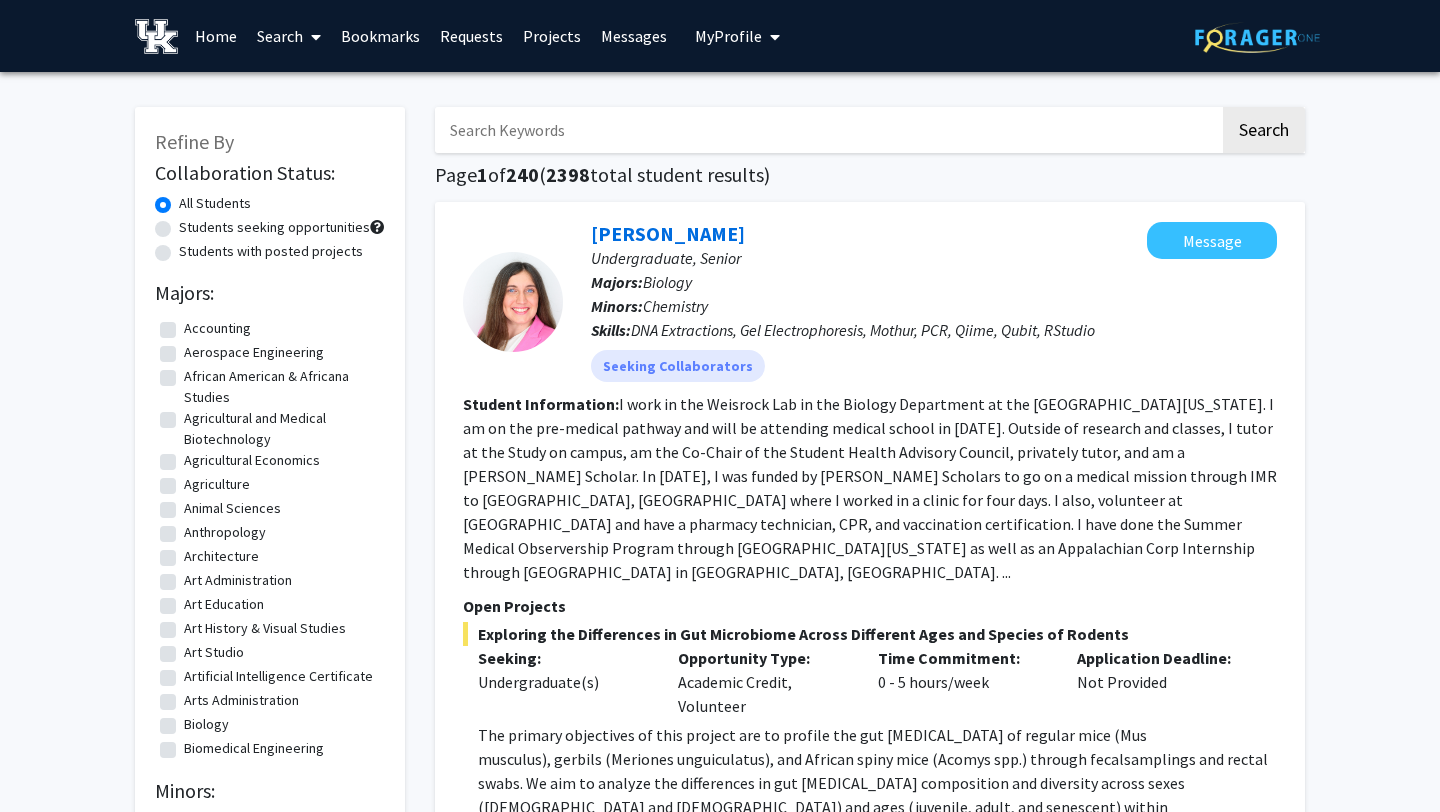 click on "Search" at bounding box center (289, 36) 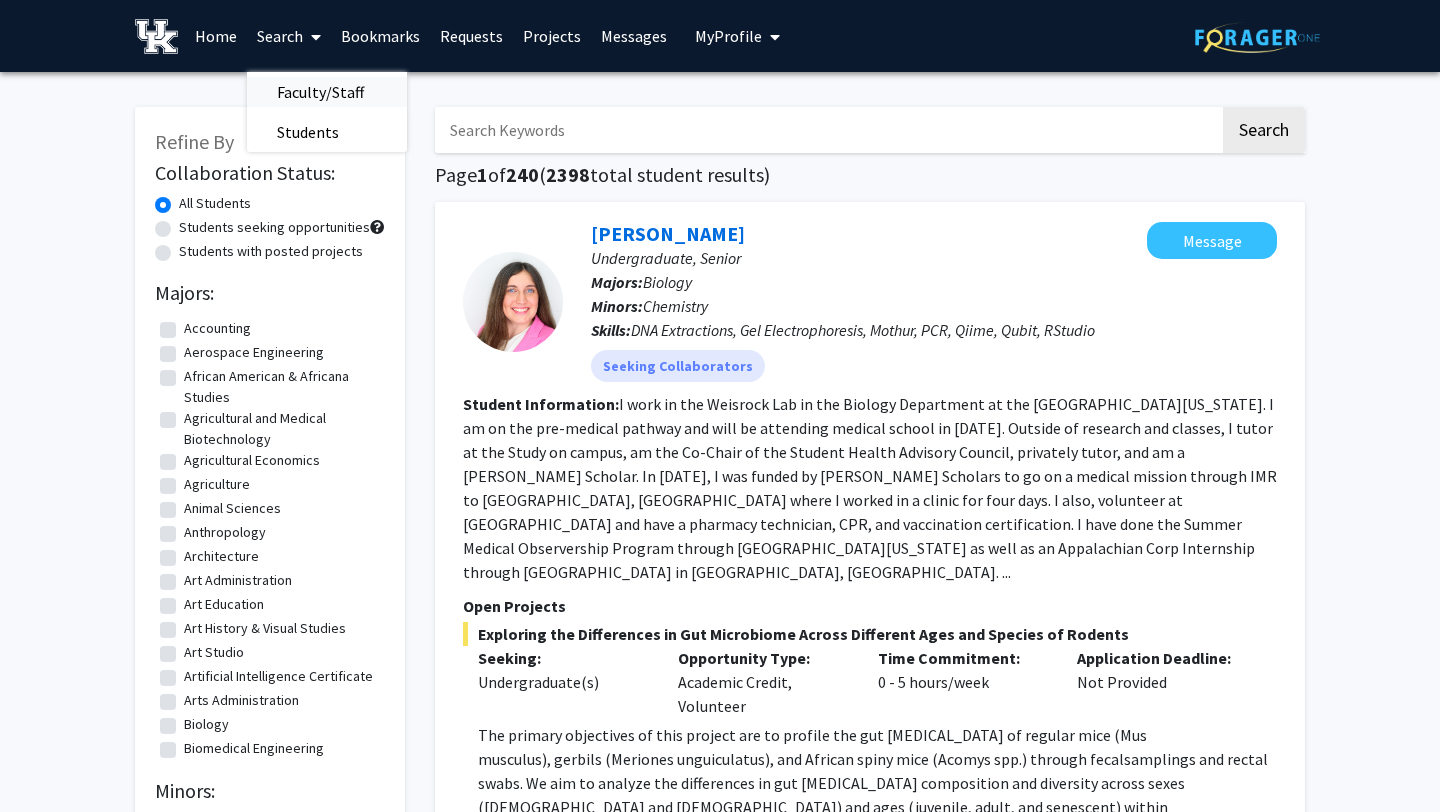 click on "Faculty/Staff" at bounding box center [320, 92] 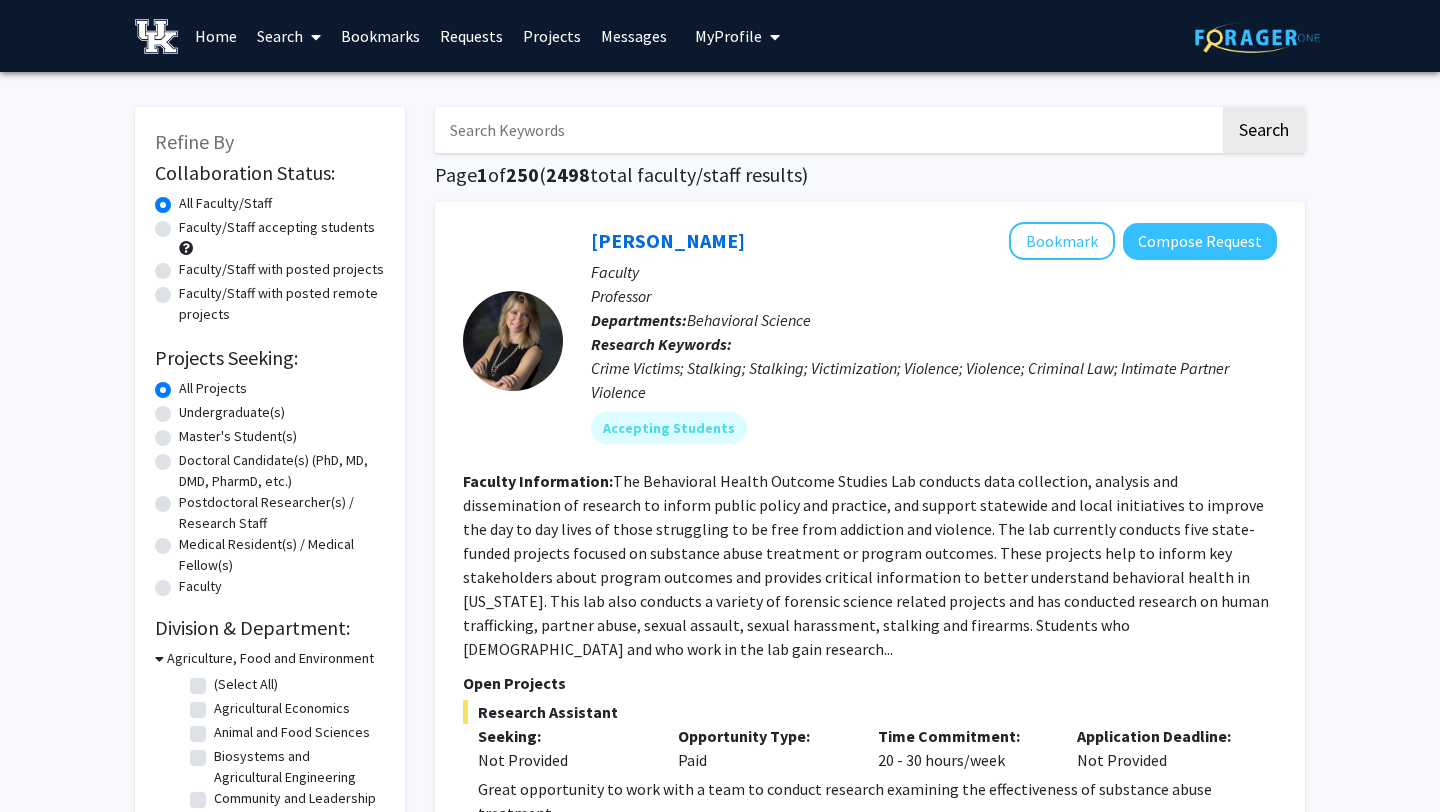 click on "Faculty/Staff with posted projects" 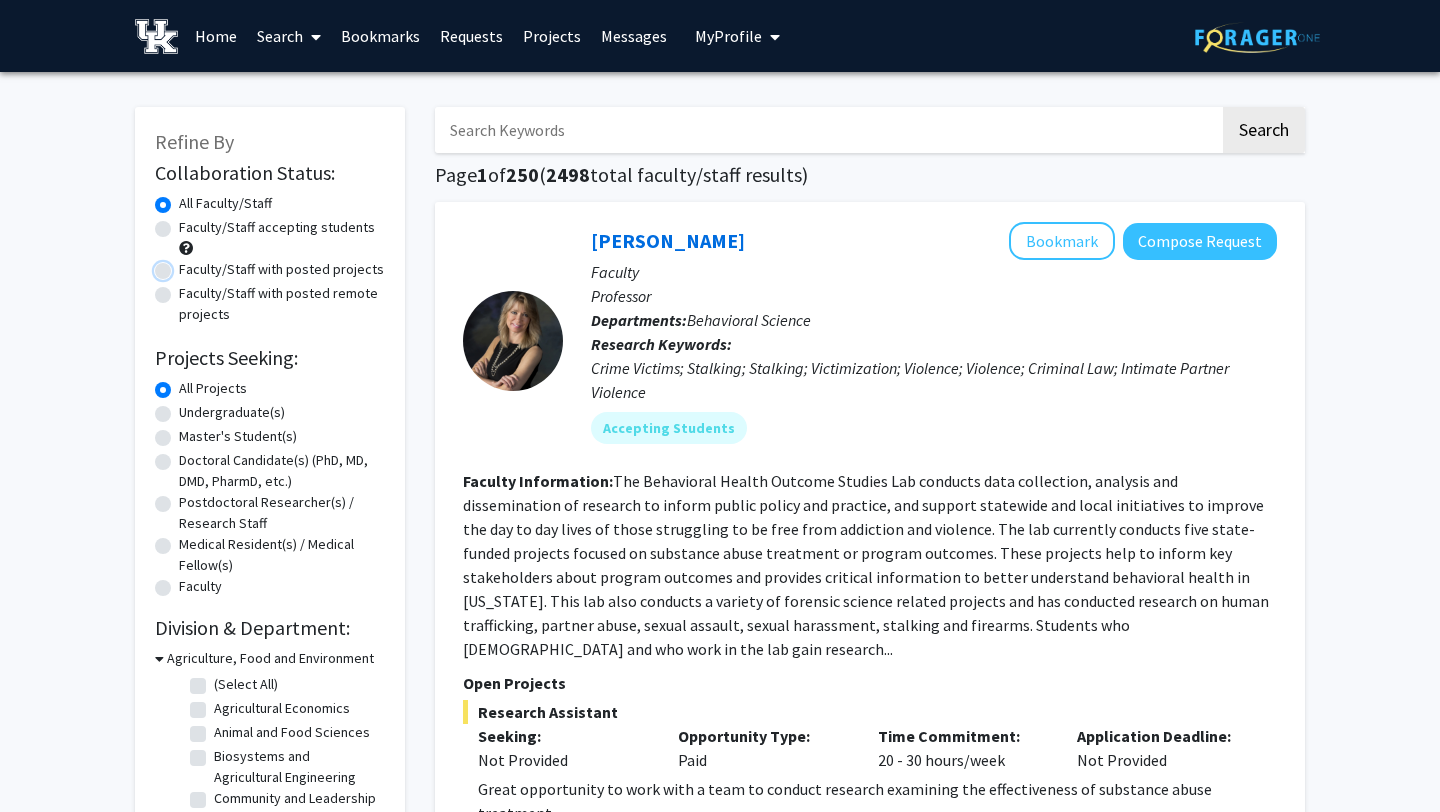 click on "Faculty/Staff with posted projects" at bounding box center (185, 265) 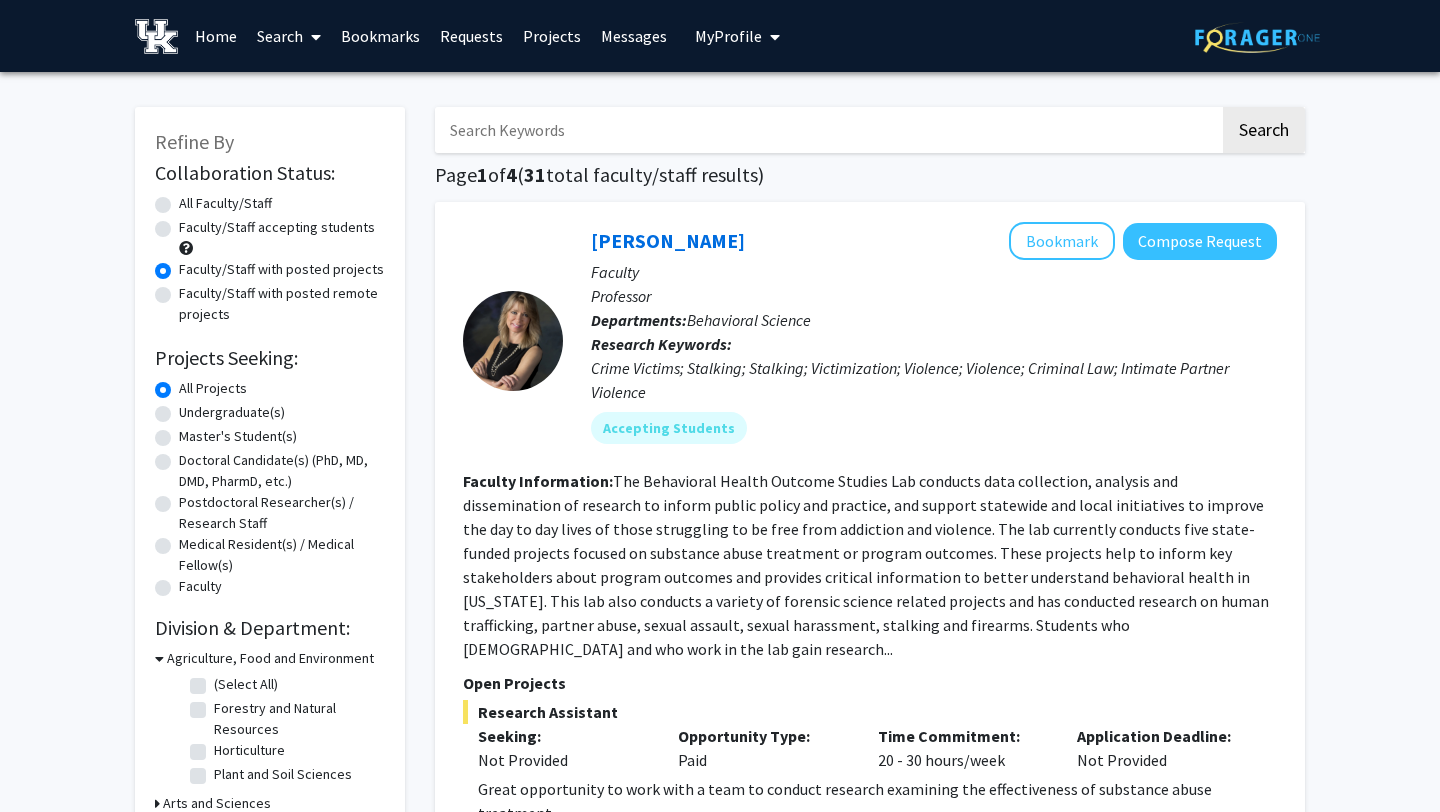 click on "Undergraduate(s)" 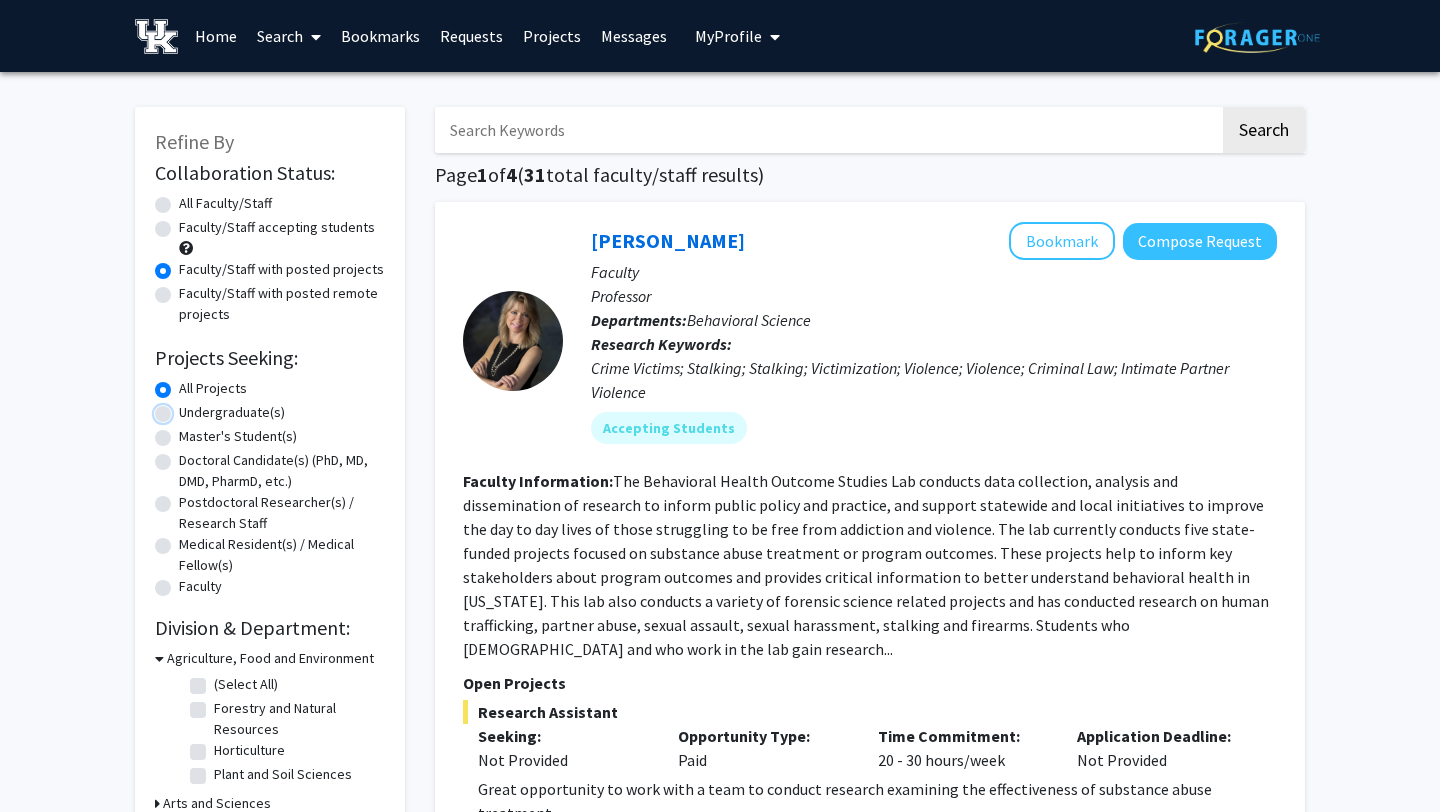 click on "Undergraduate(s)" at bounding box center (185, 408) 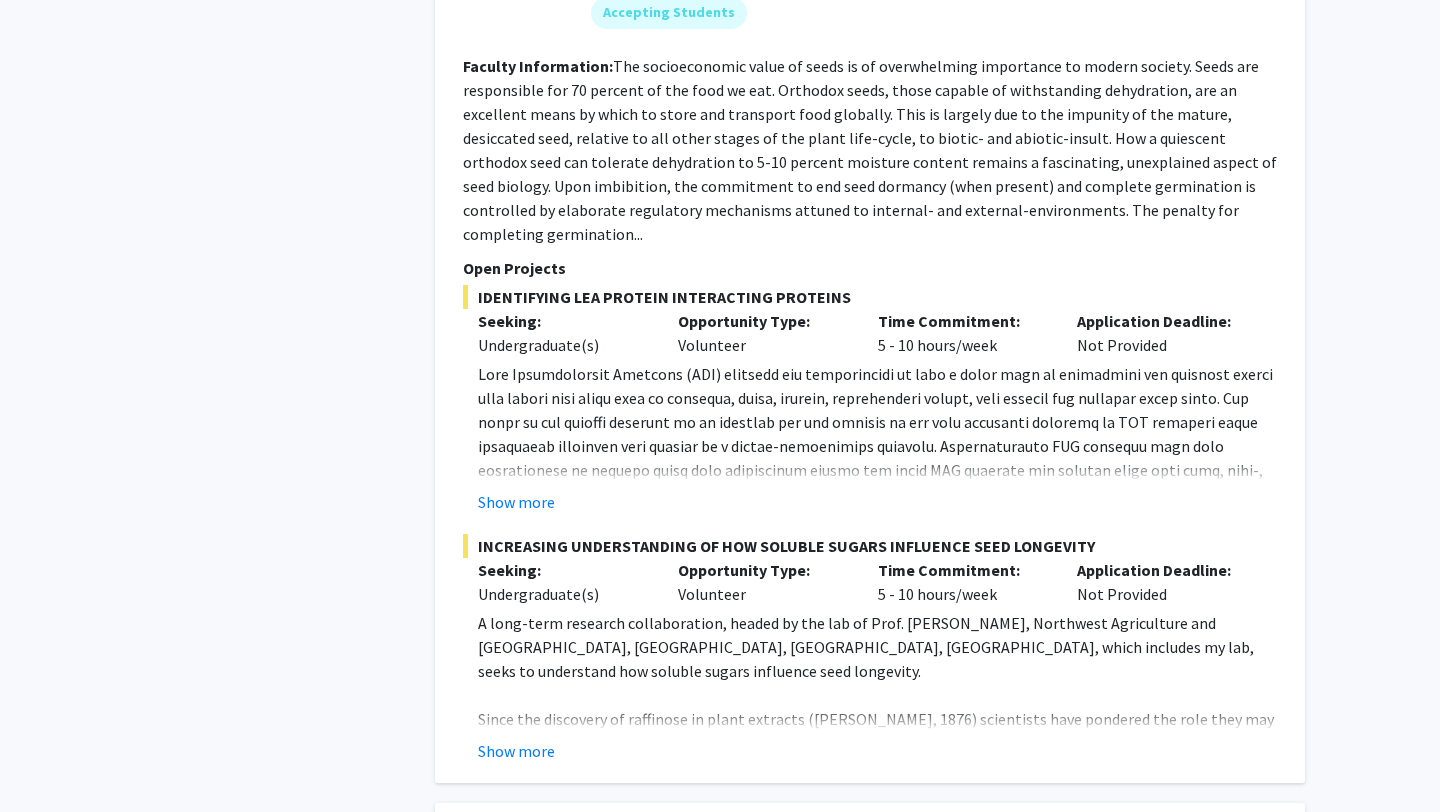 scroll, scrollTop: 6572, scrollLeft: 0, axis: vertical 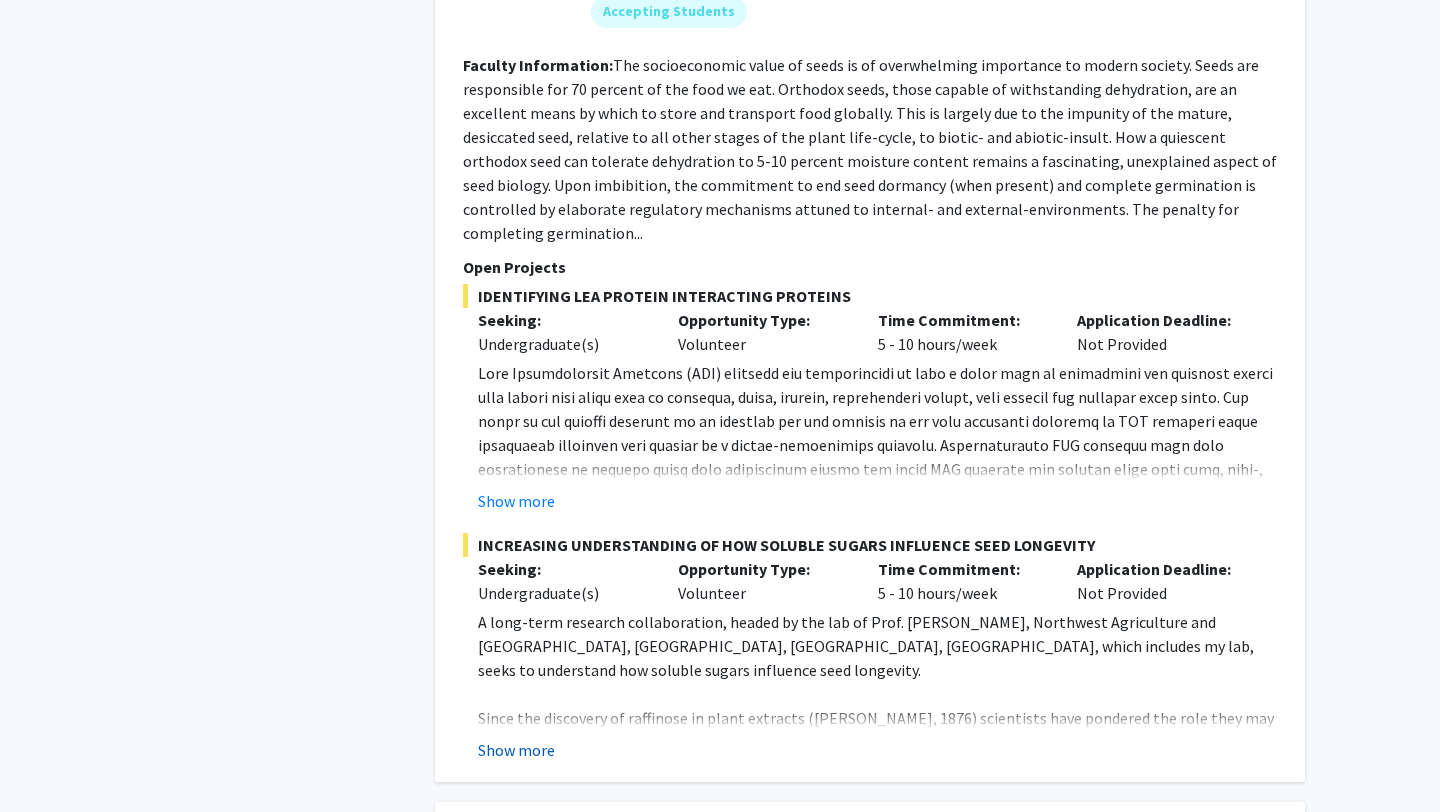click on "Show more" 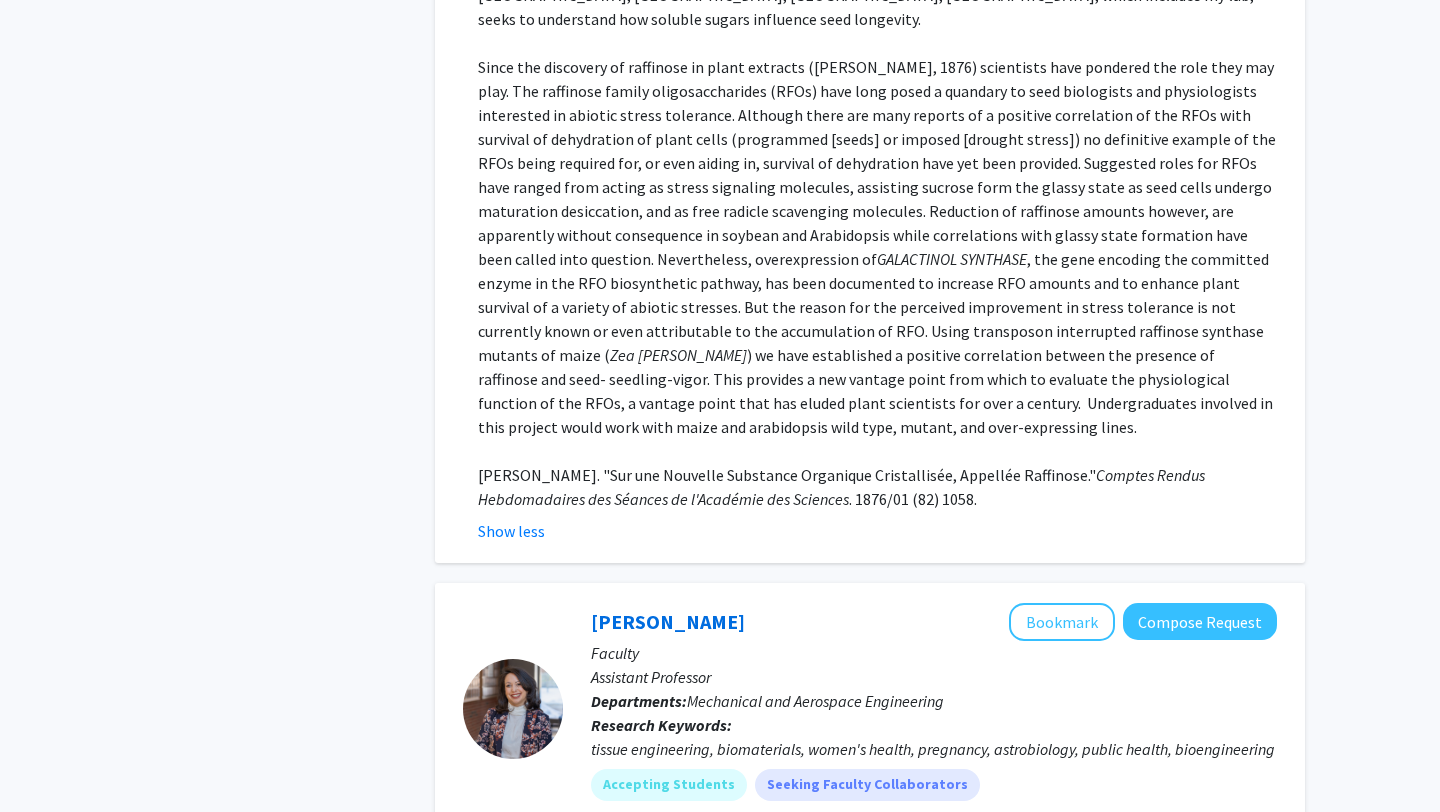 scroll, scrollTop: 7264, scrollLeft: 0, axis: vertical 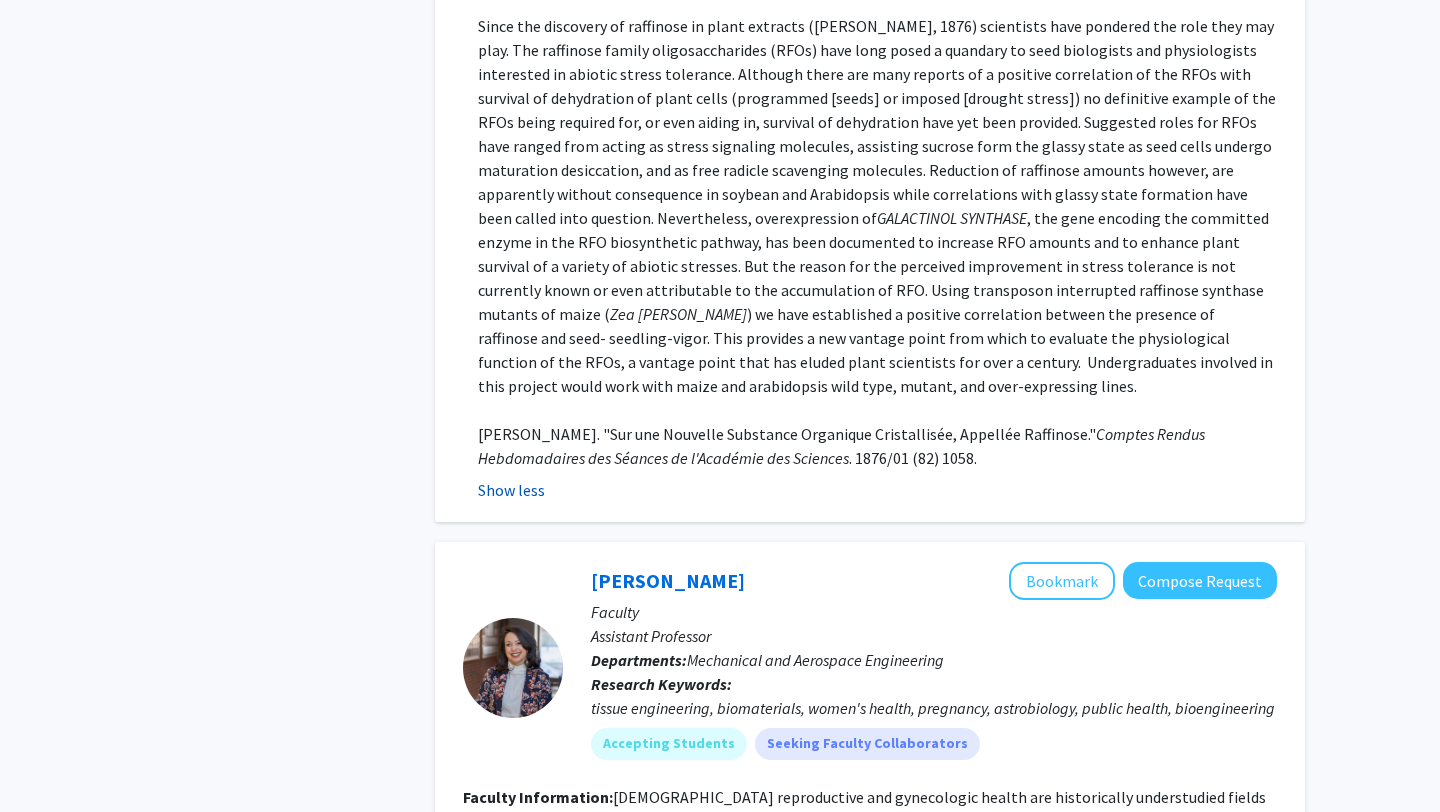 click on "Show less" 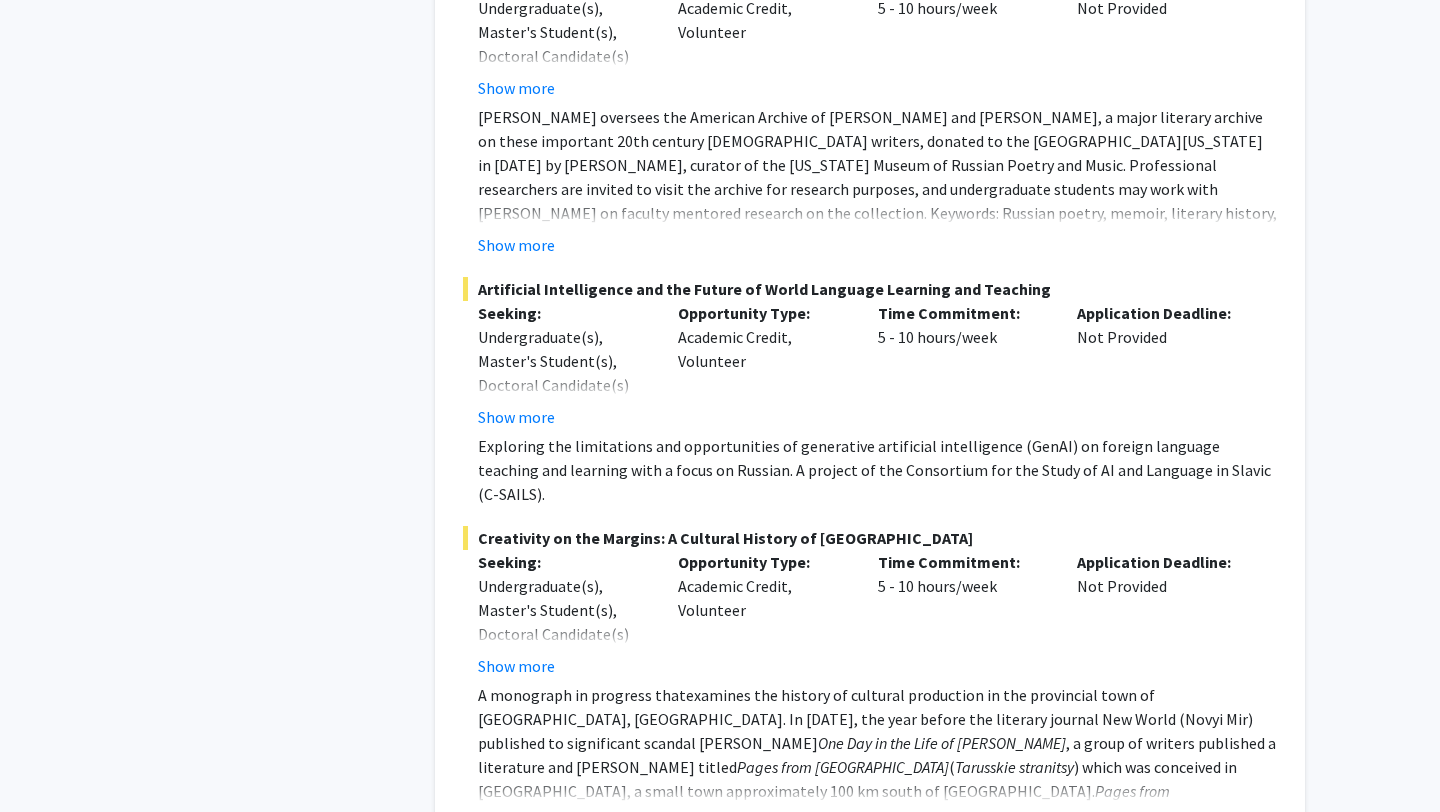 scroll, scrollTop: 9285, scrollLeft: 0, axis: vertical 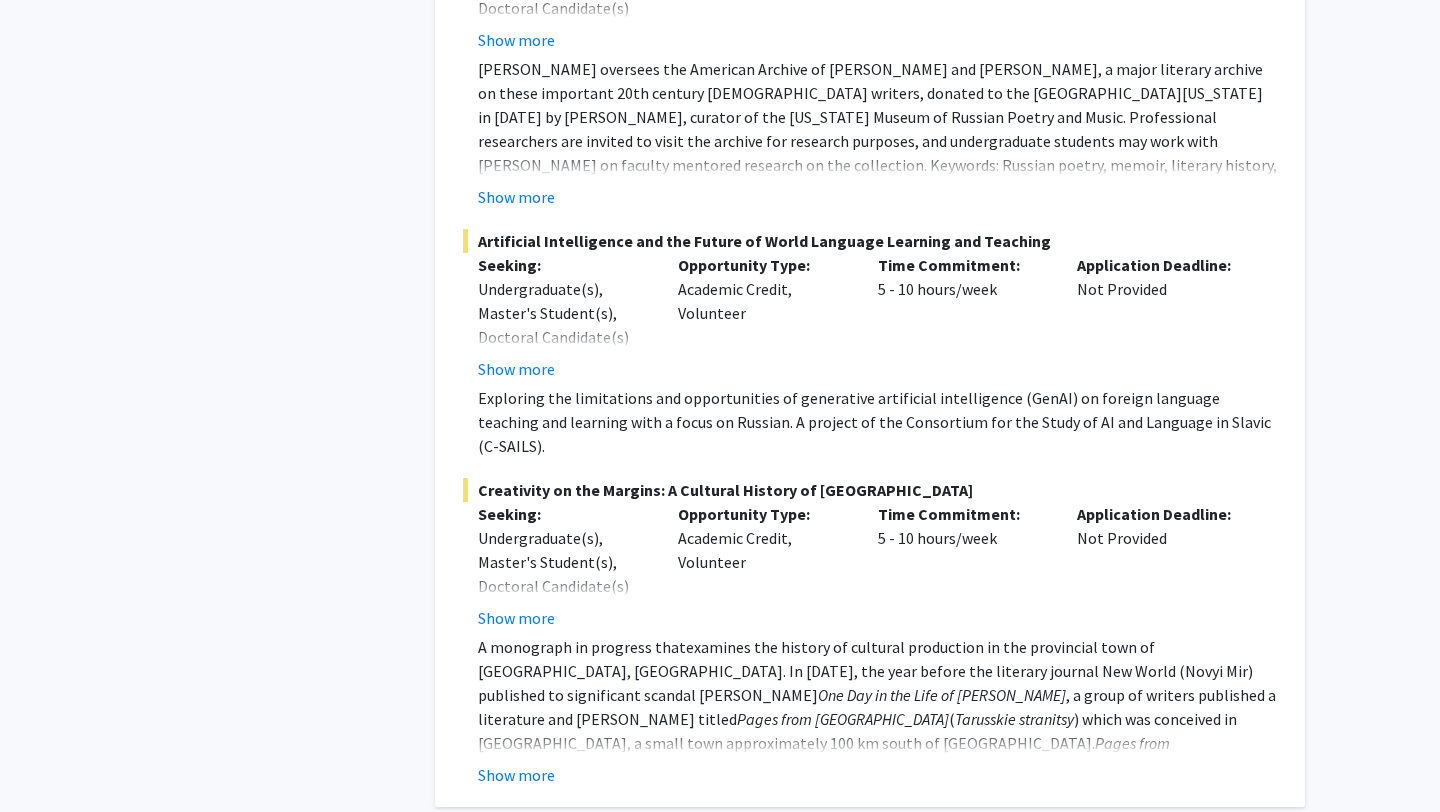 click on "2" 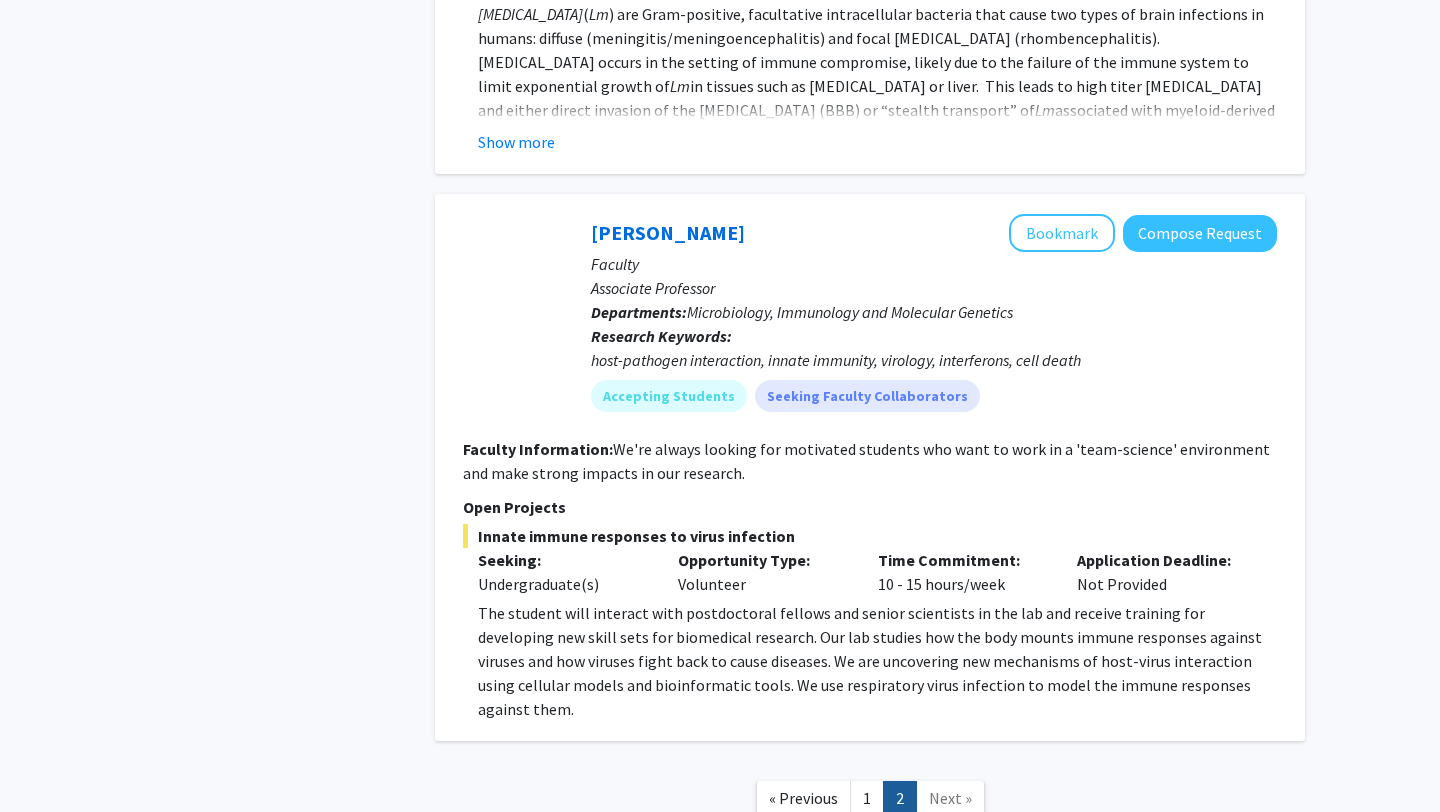 scroll, scrollTop: 2347, scrollLeft: 0, axis: vertical 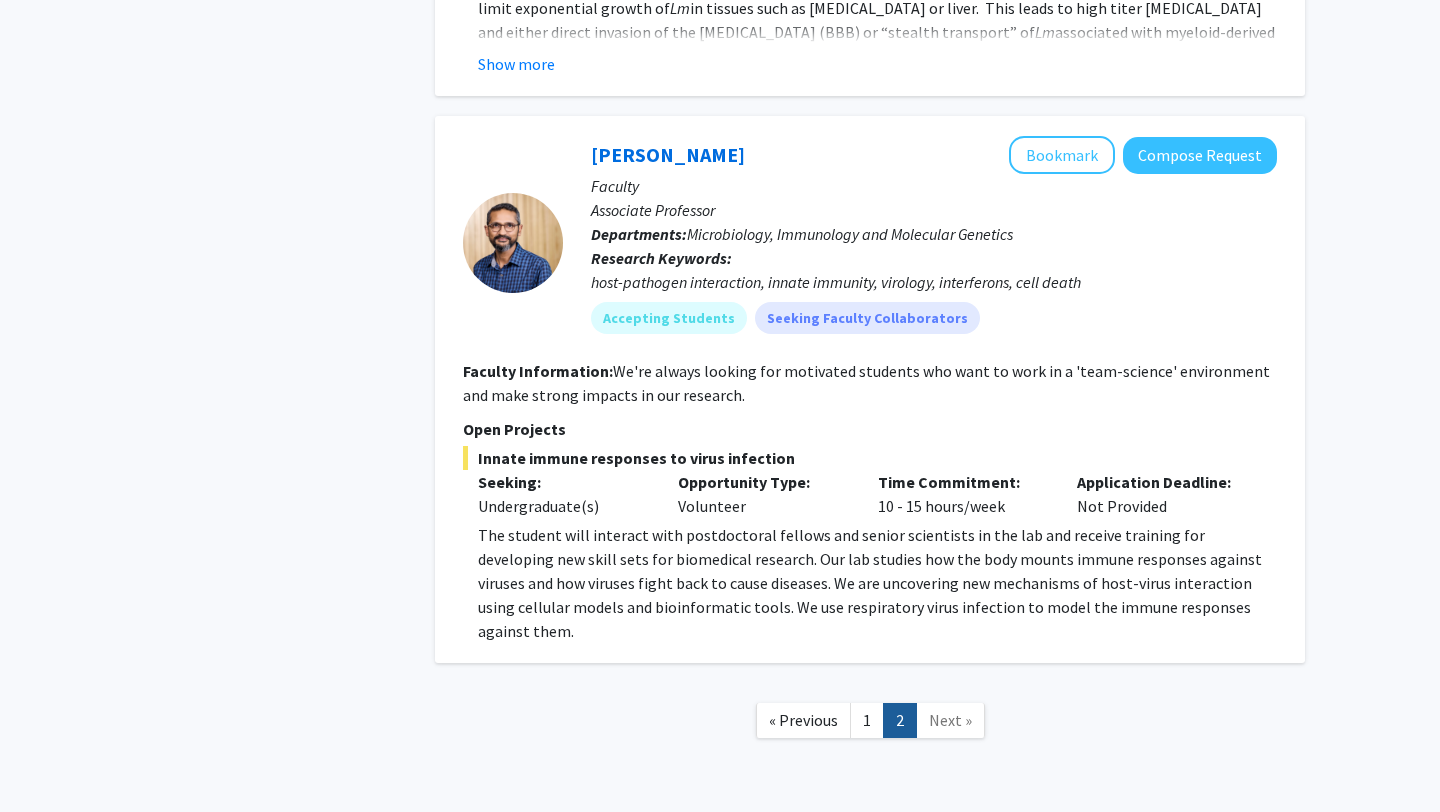 click on "Next »" 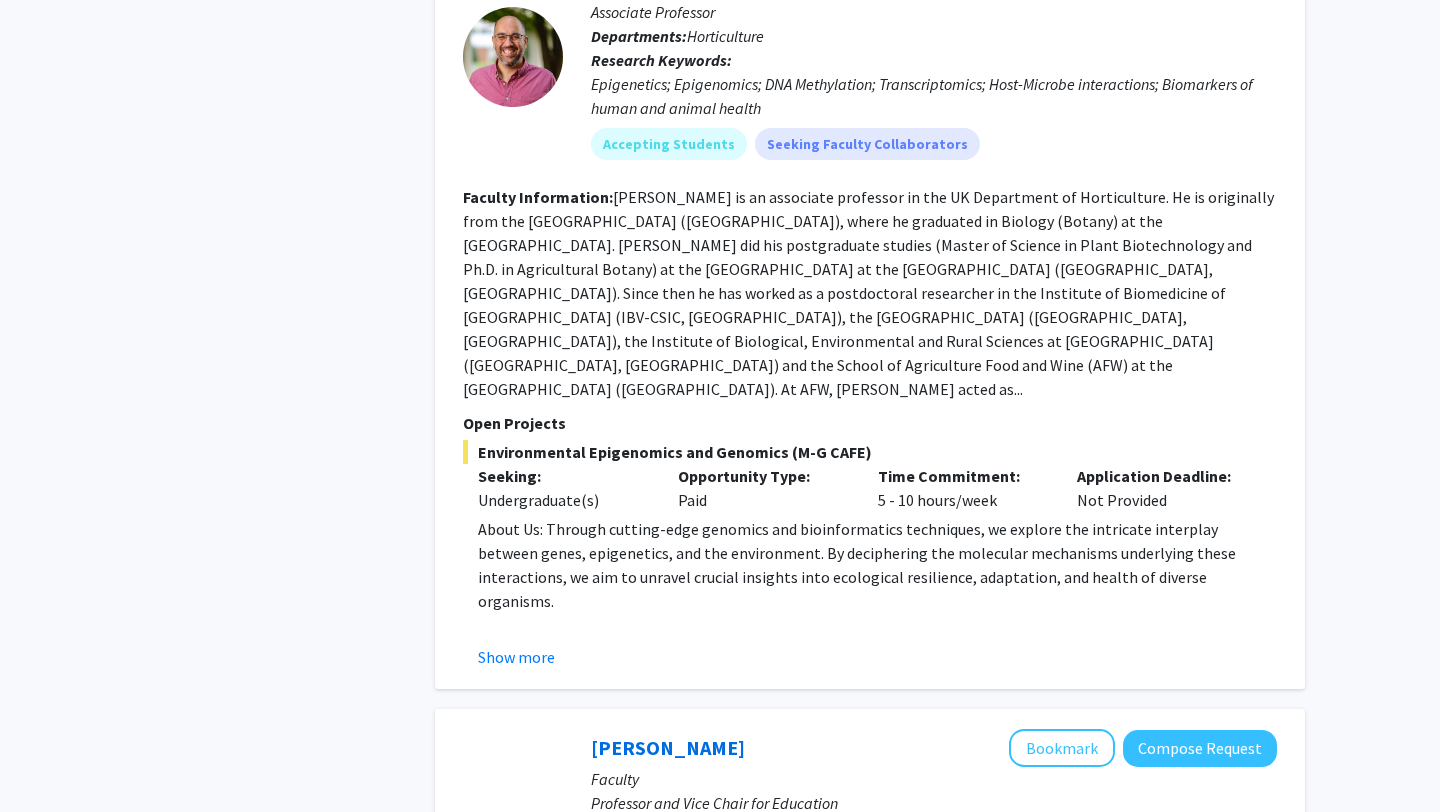 scroll, scrollTop: 0, scrollLeft: 0, axis: both 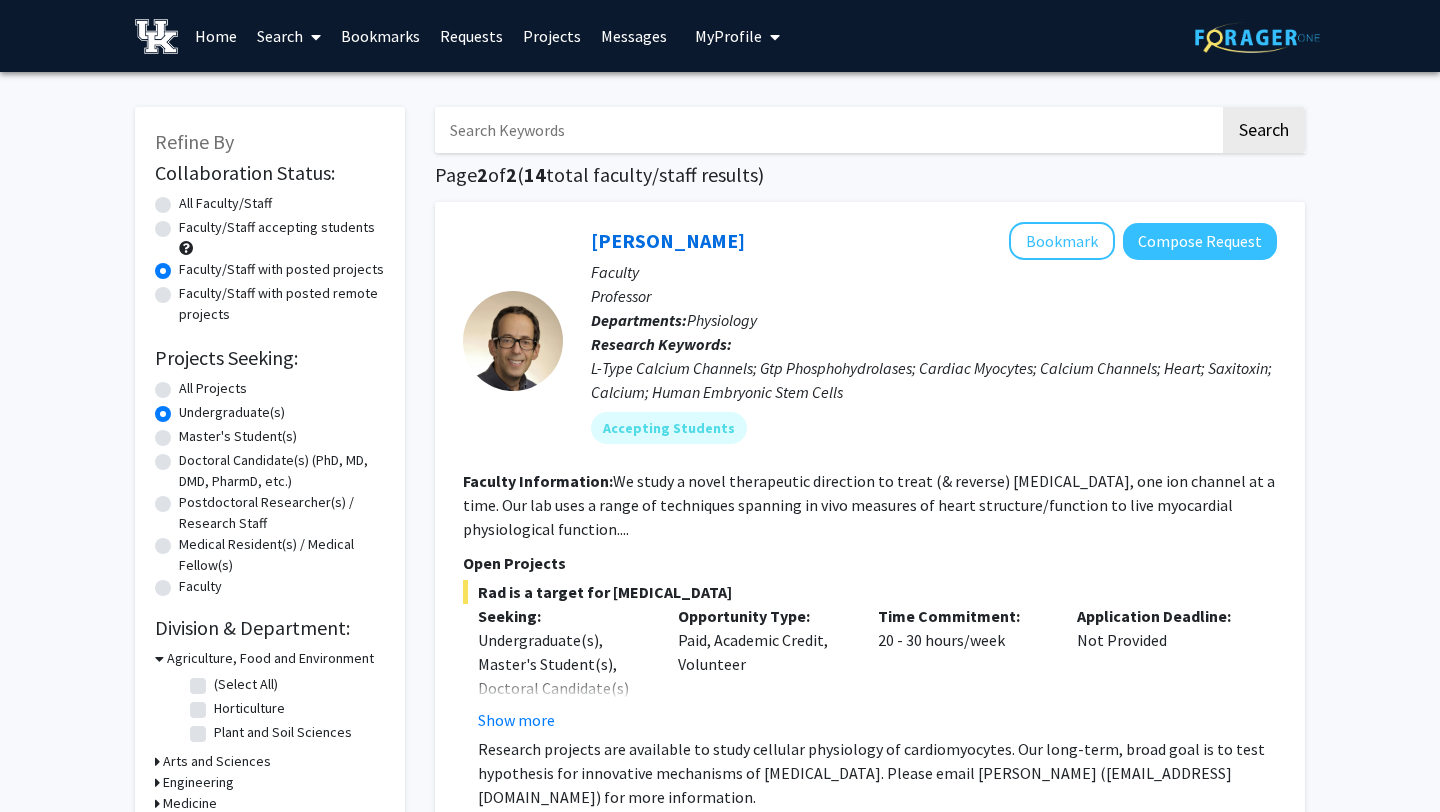 click on "Faculty/Staff accepting students" 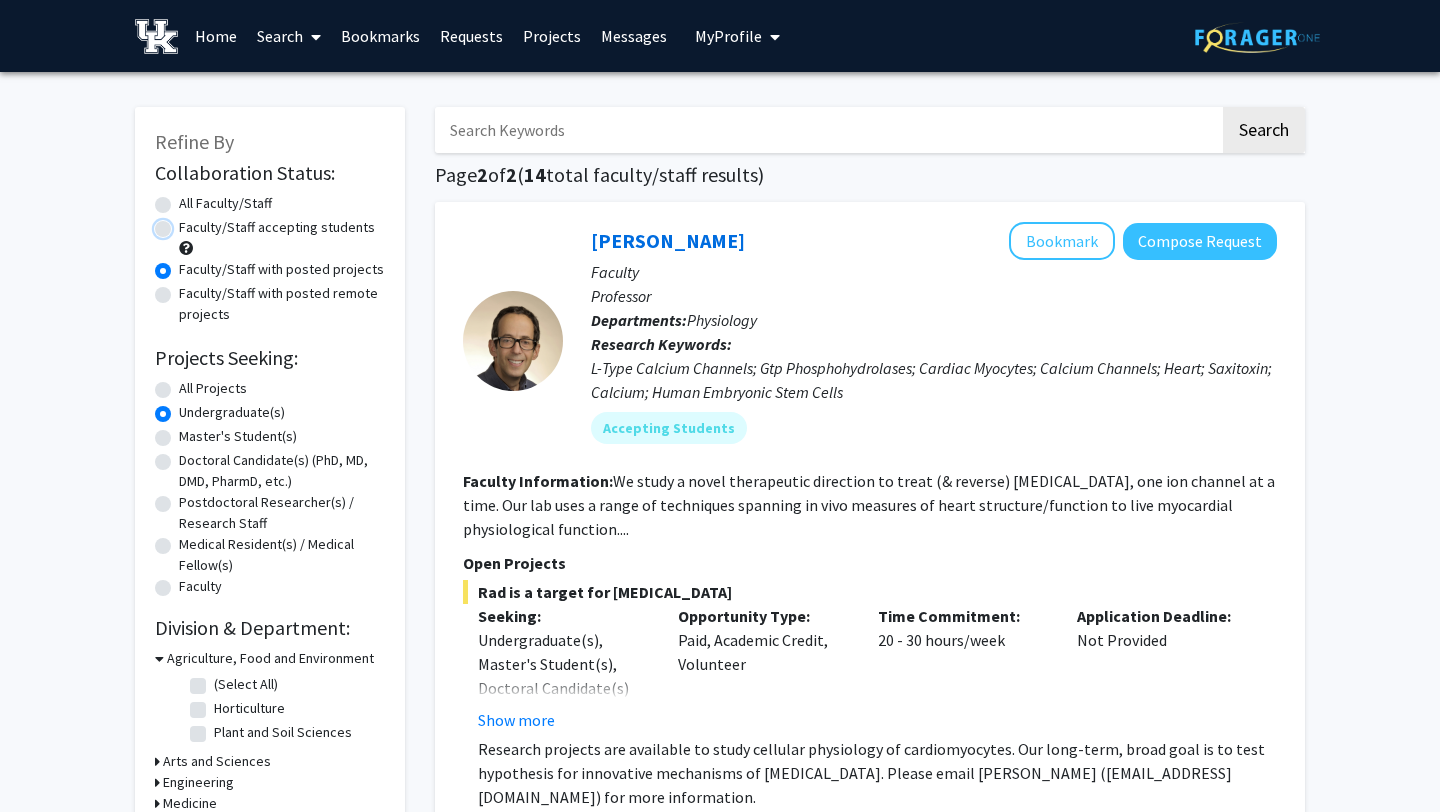 click on "Faculty/Staff accepting students" at bounding box center (185, 223) 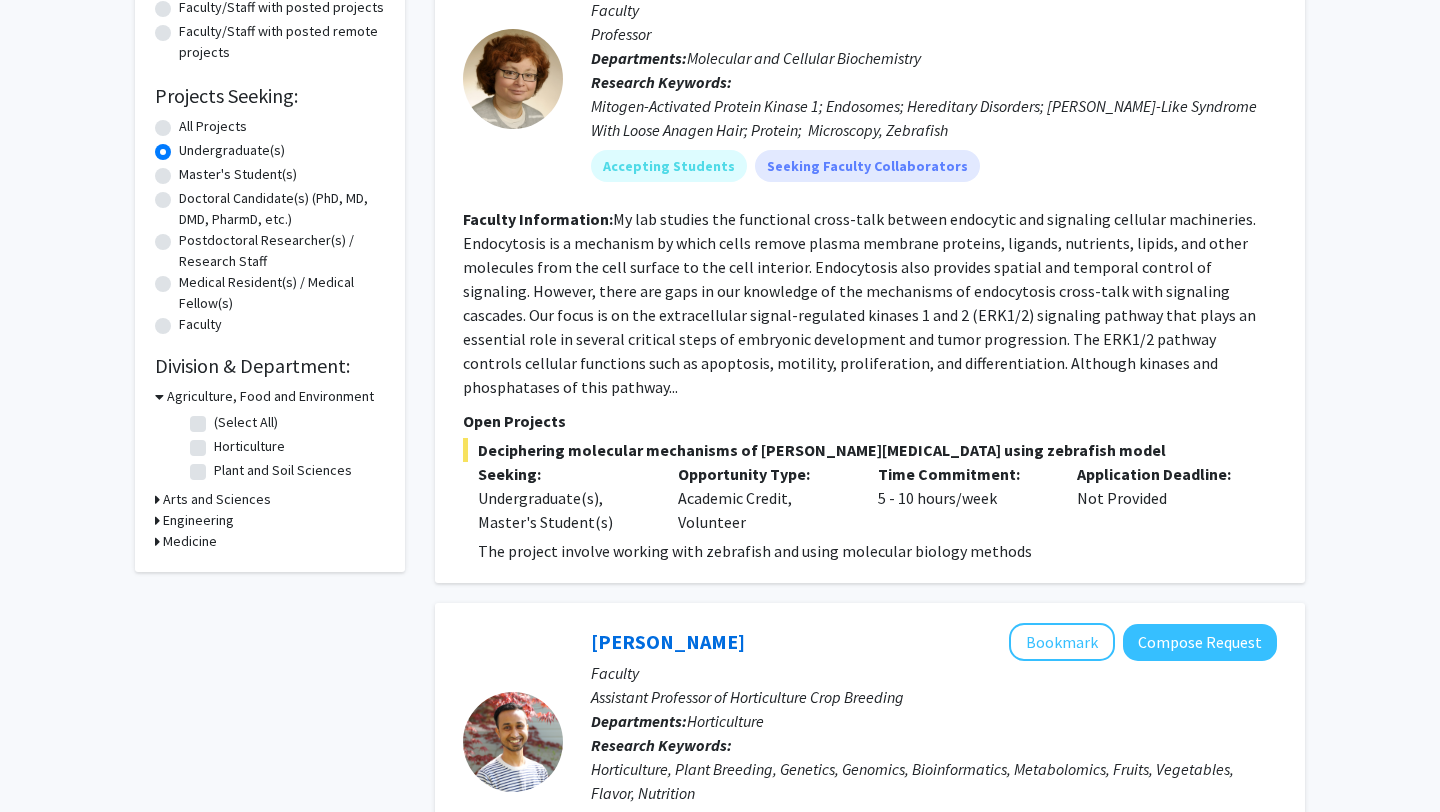 scroll, scrollTop: 0, scrollLeft: 0, axis: both 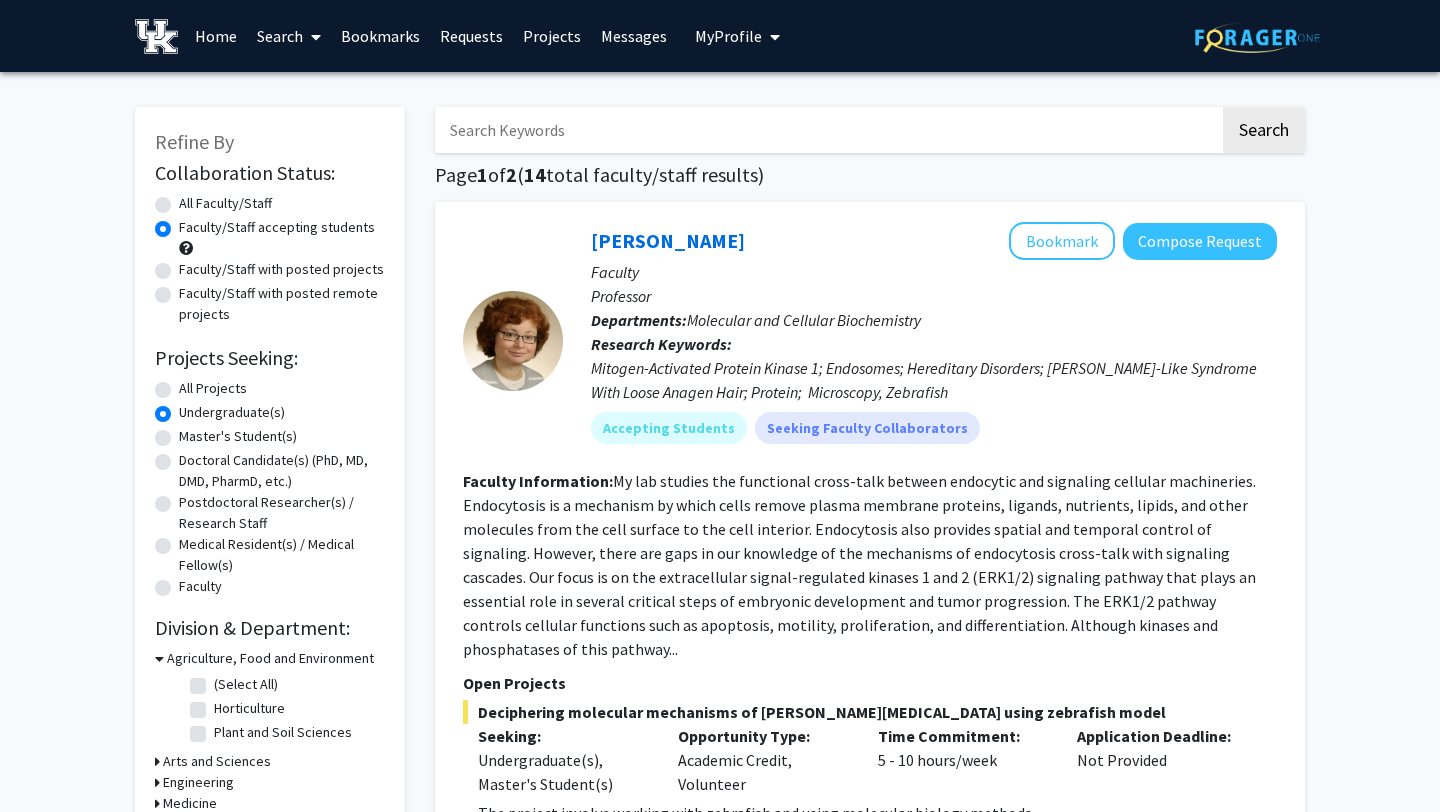 click on "Faculty/Staff with posted projects" 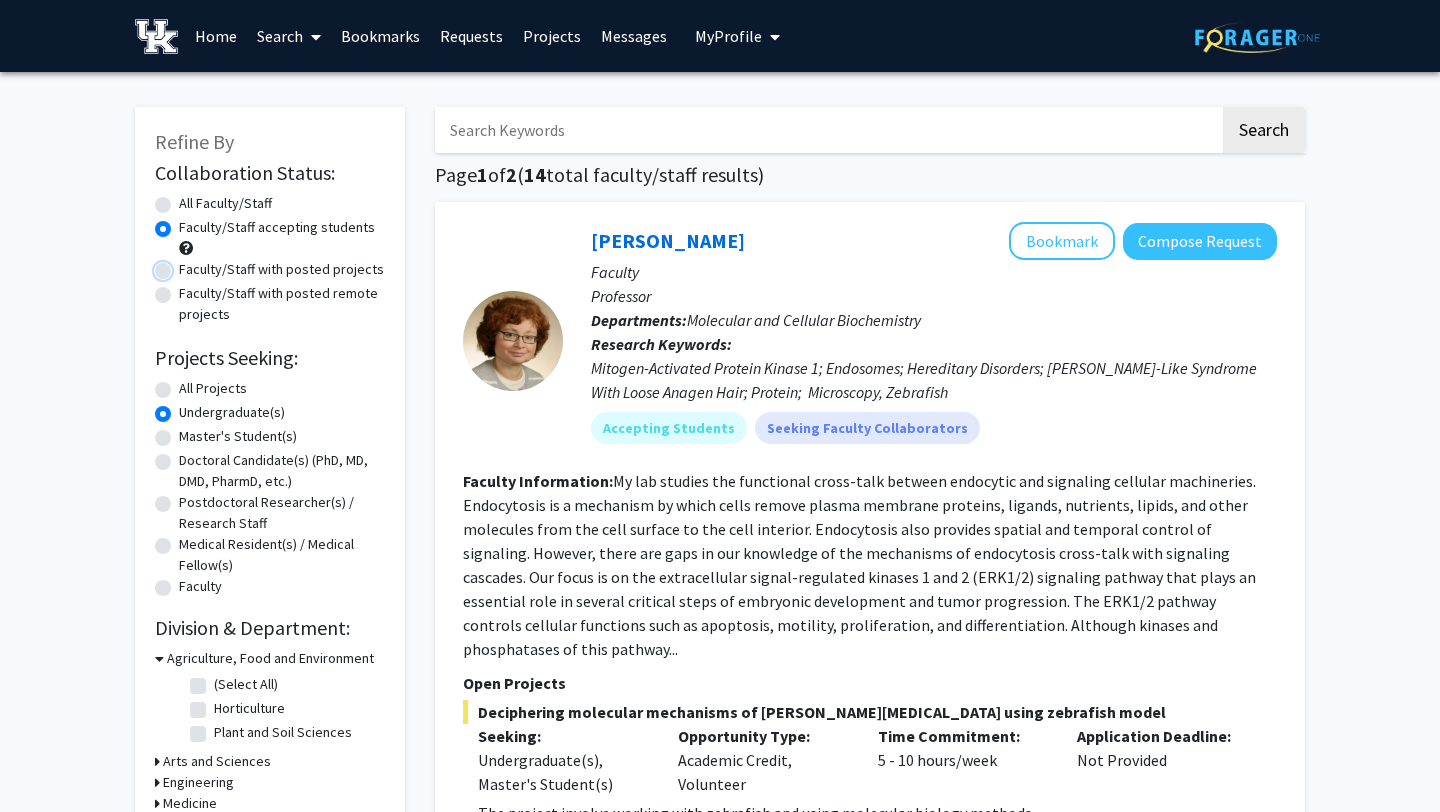 click on "Faculty/Staff with posted projects" at bounding box center [185, 265] 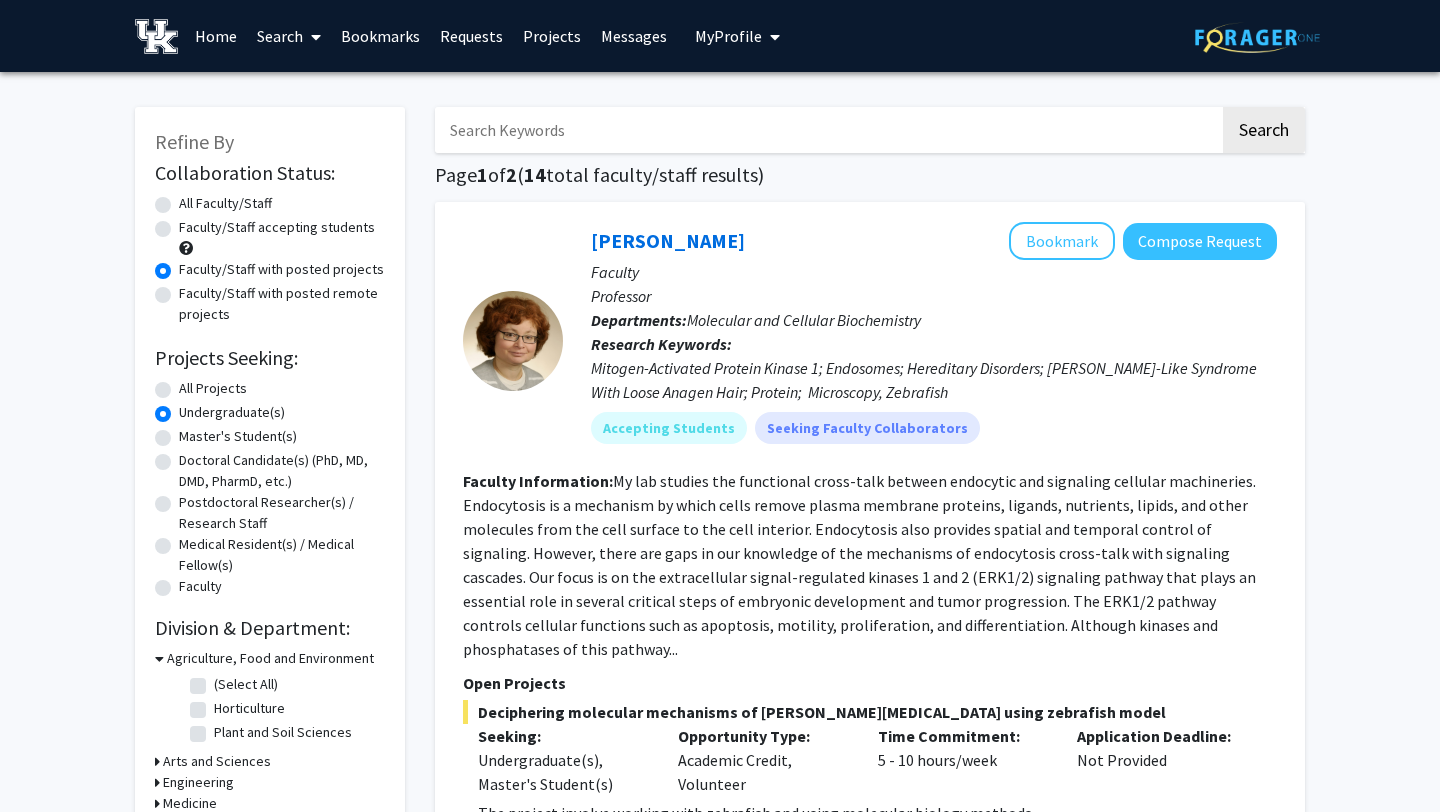 click on "All Faculty/Staff" 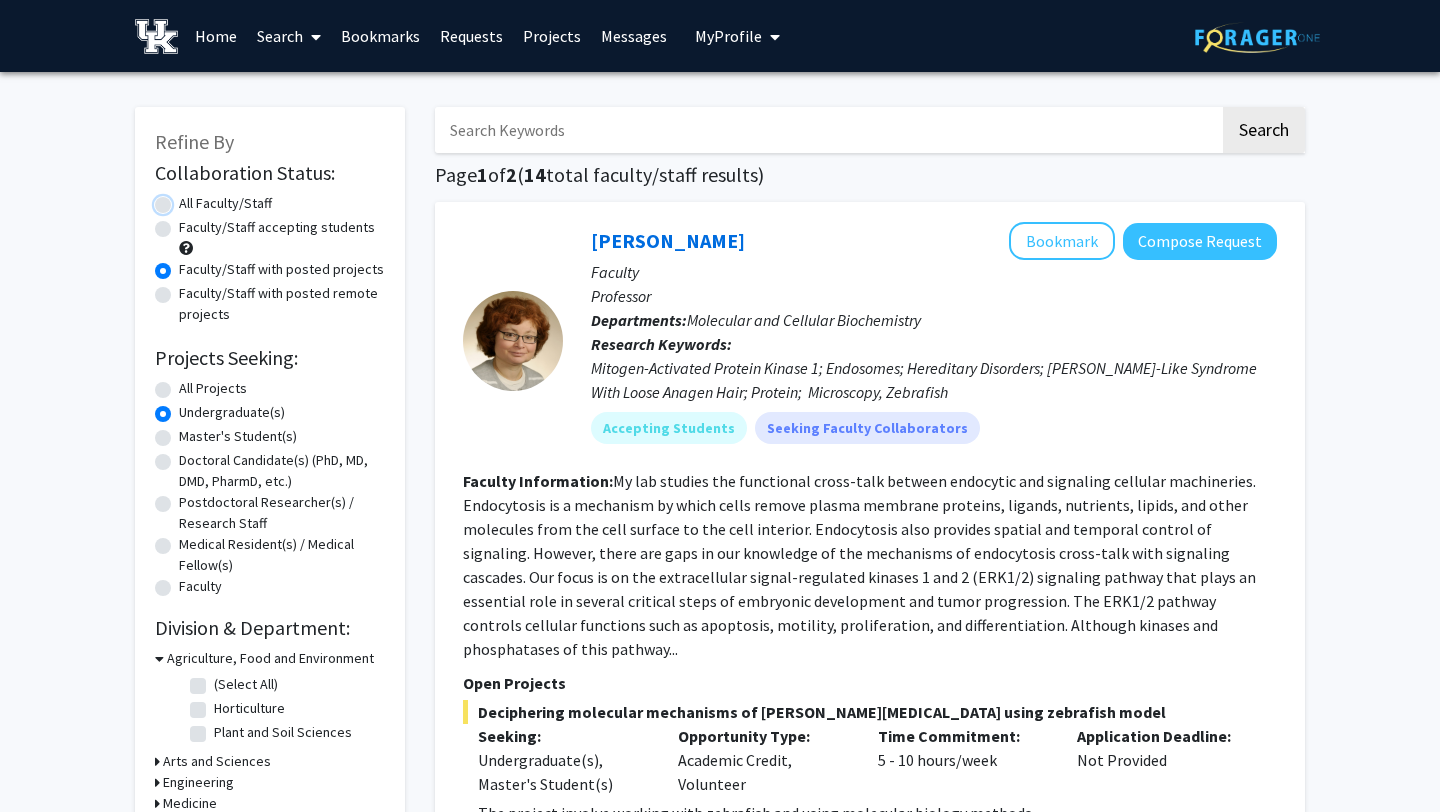 click on "All Faculty/Staff" at bounding box center [185, 199] 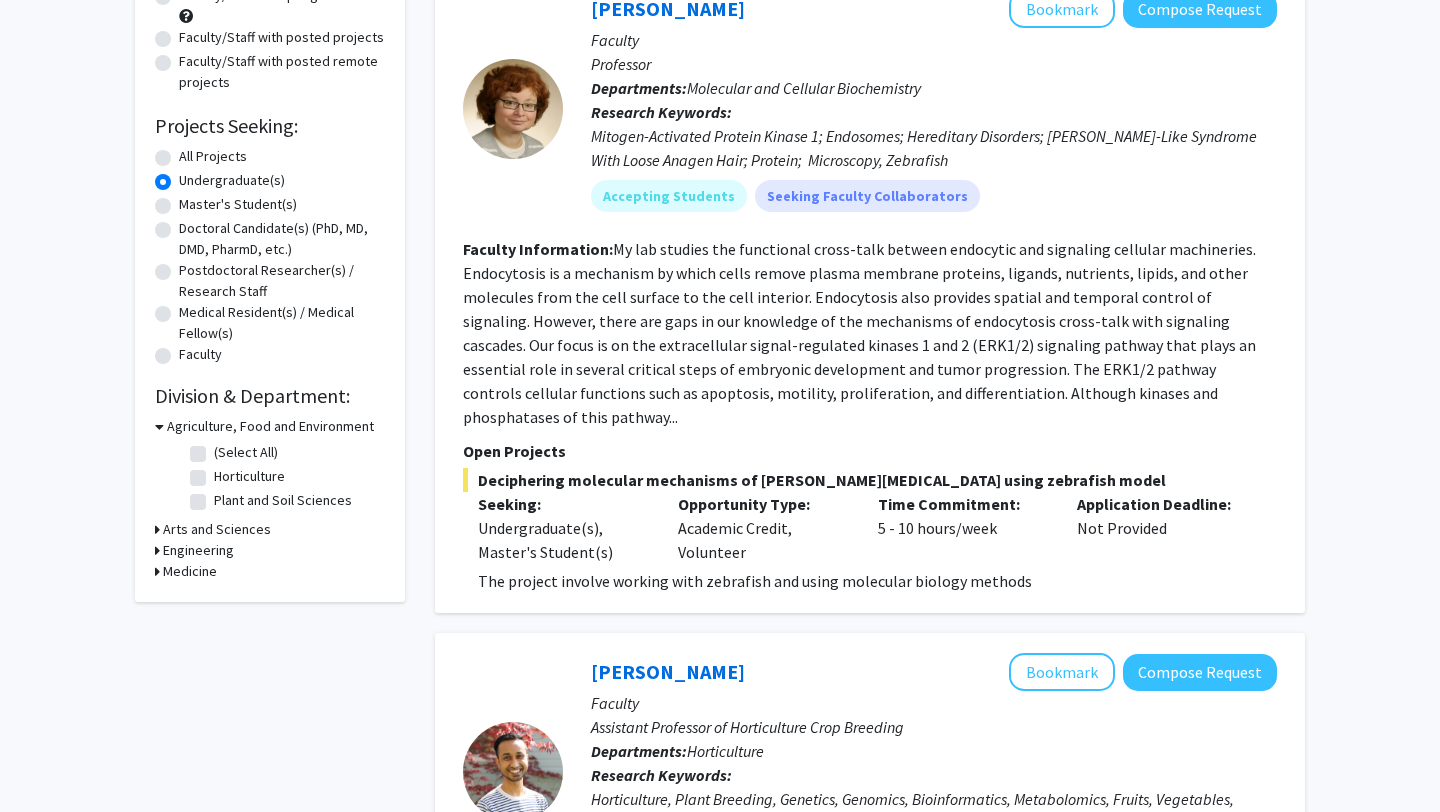 scroll, scrollTop: 0, scrollLeft: 0, axis: both 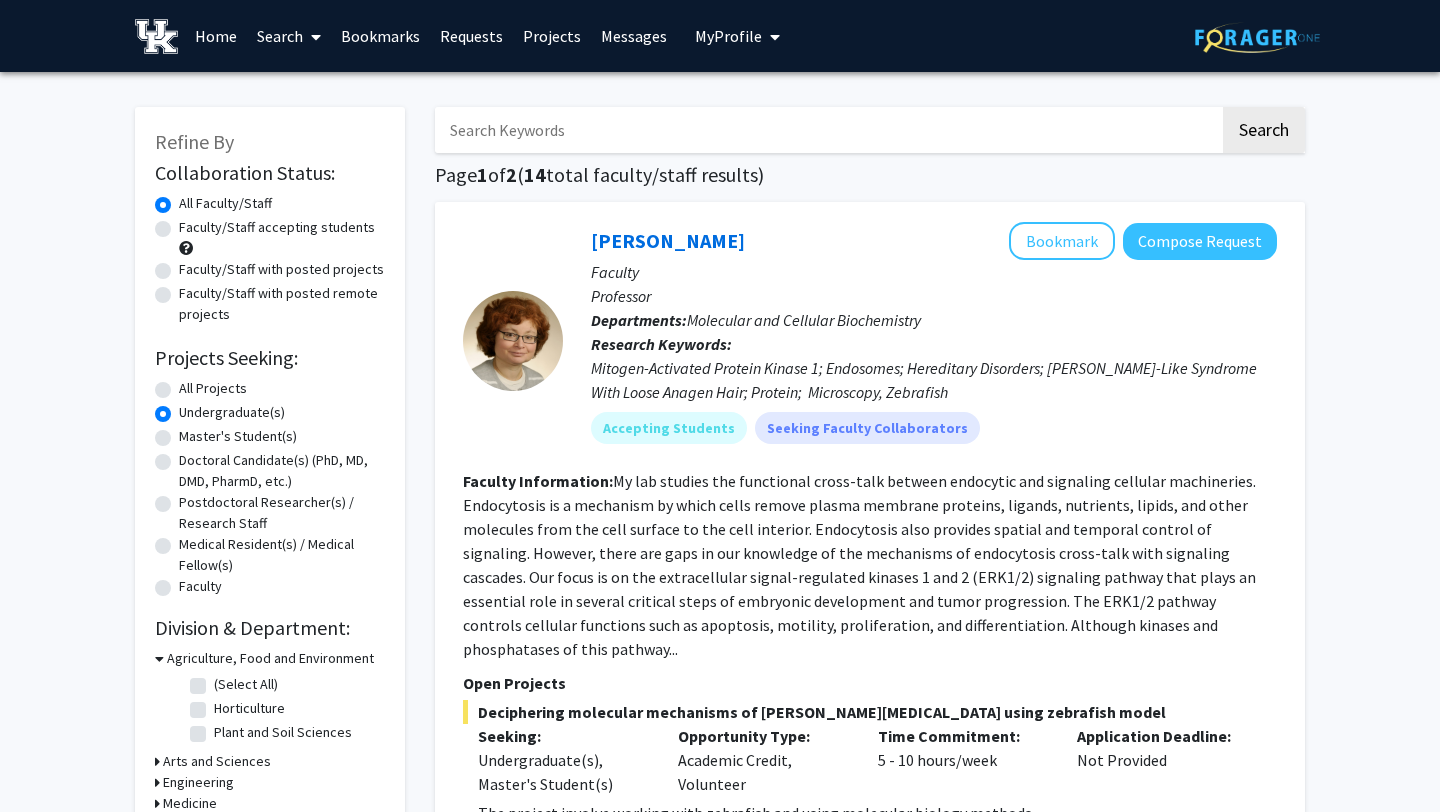 click at bounding box center (827, 130) 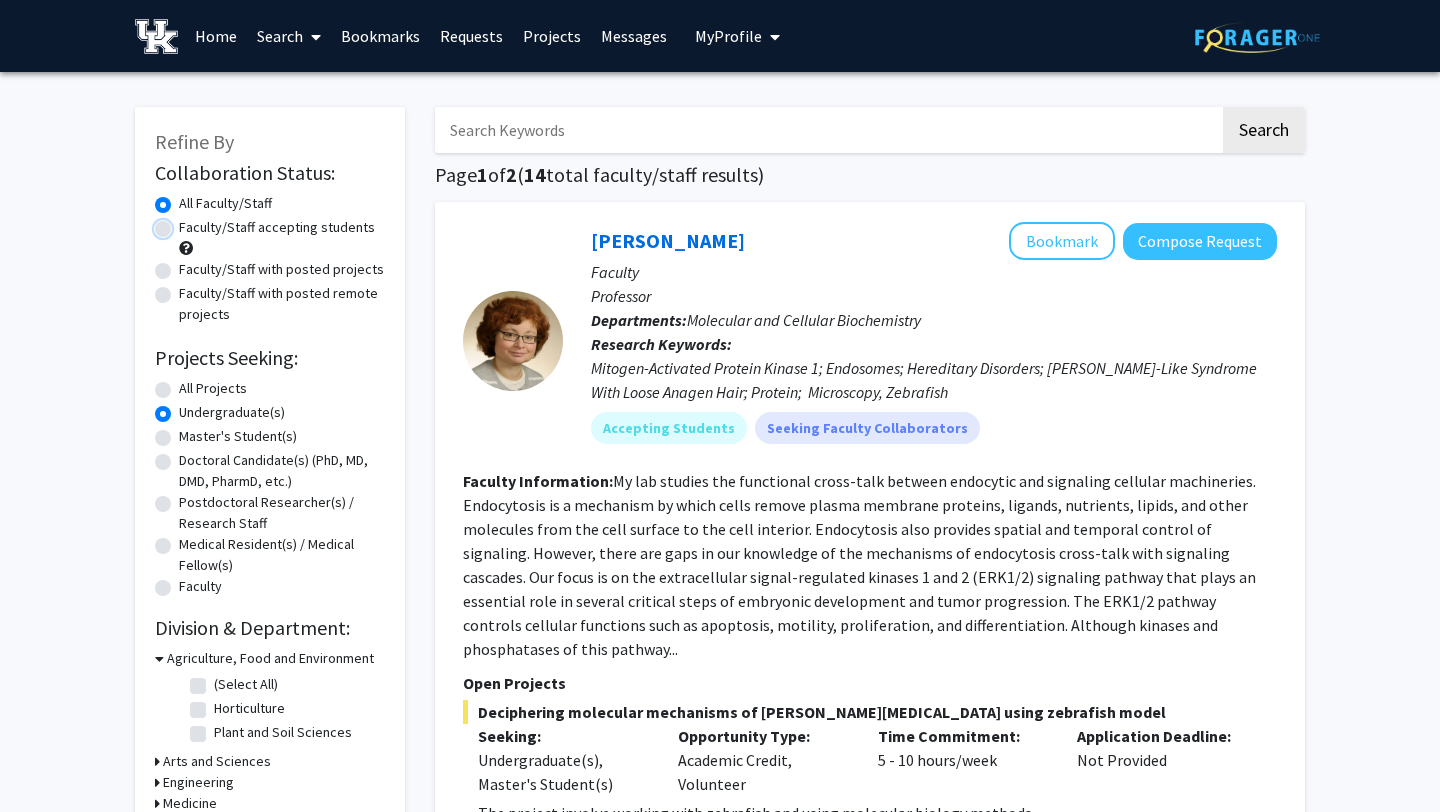 click on "Faculty/Staff accepting students" at bounding box center [185, 223] 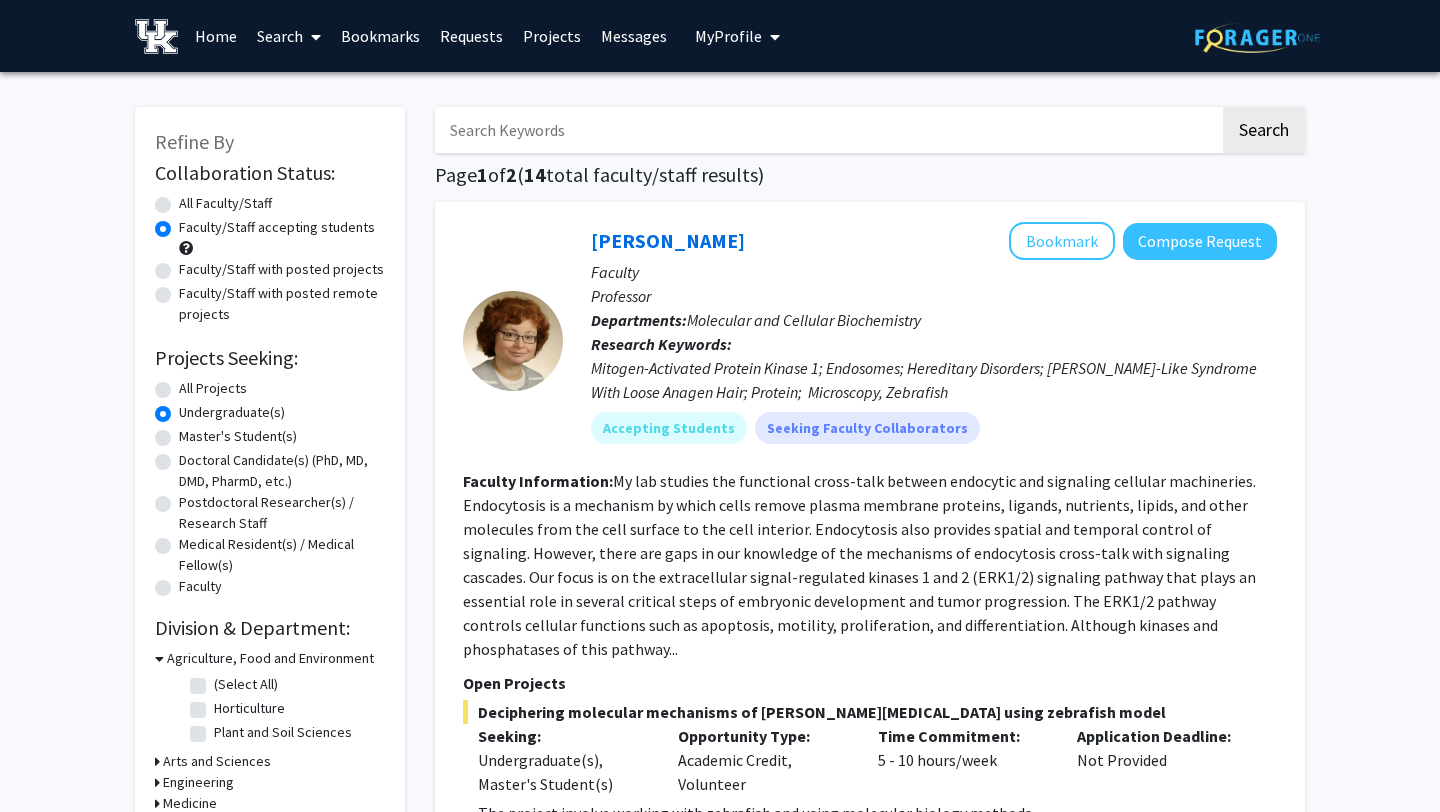 click on "Faculty/Staff with posted projects" 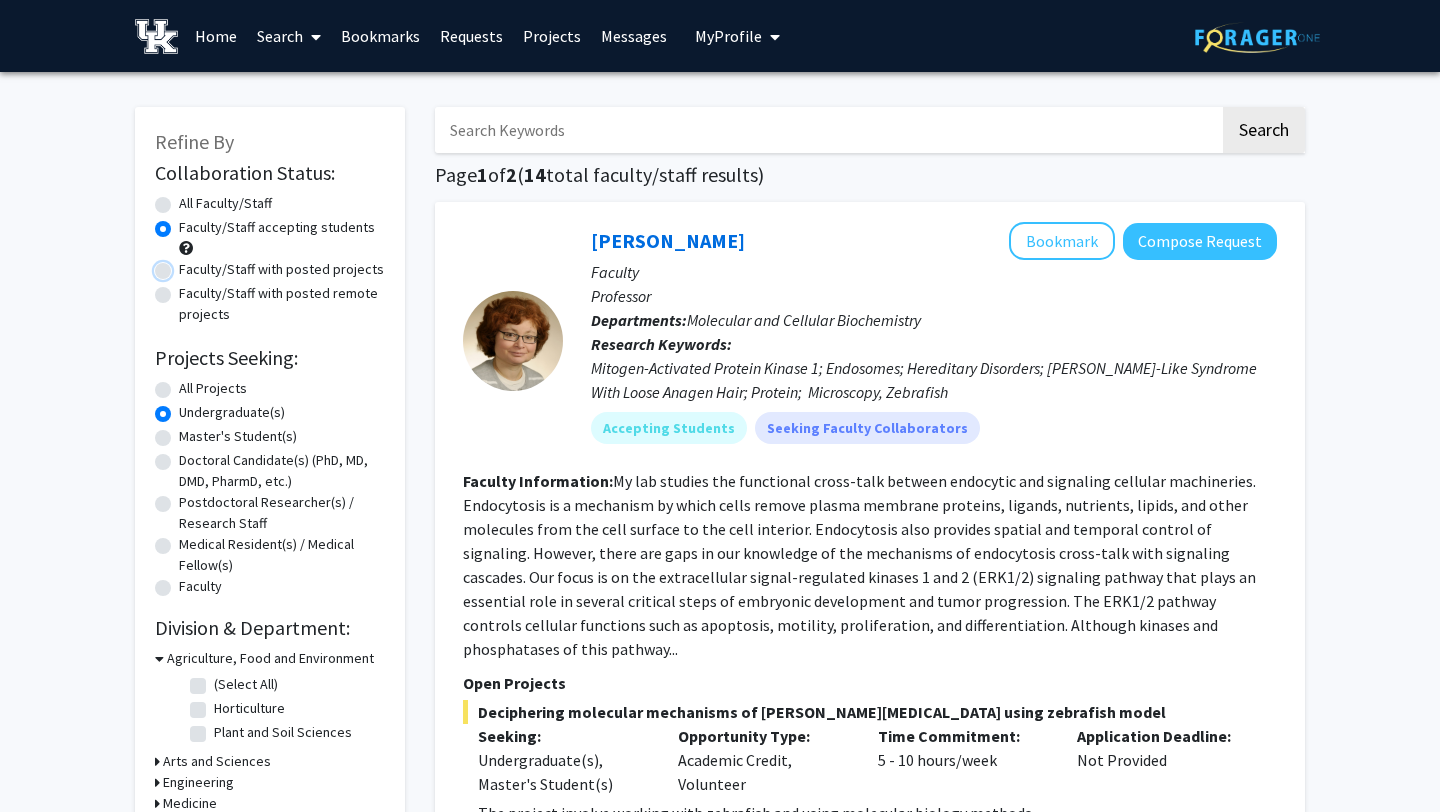 click on "Faculty/Staff with posted projects" at bounding box center [185, 265] 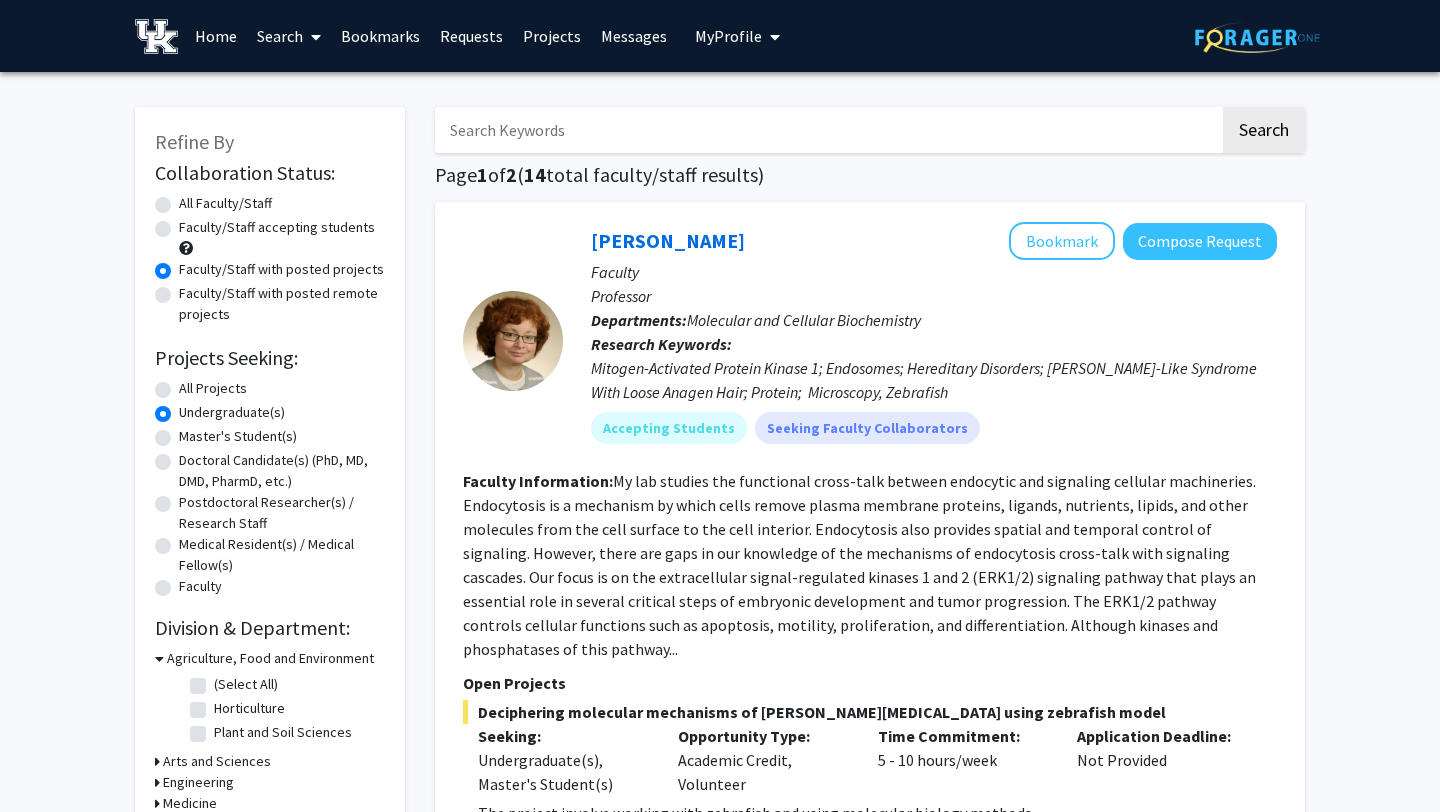 click at bounding box center [827, 130] 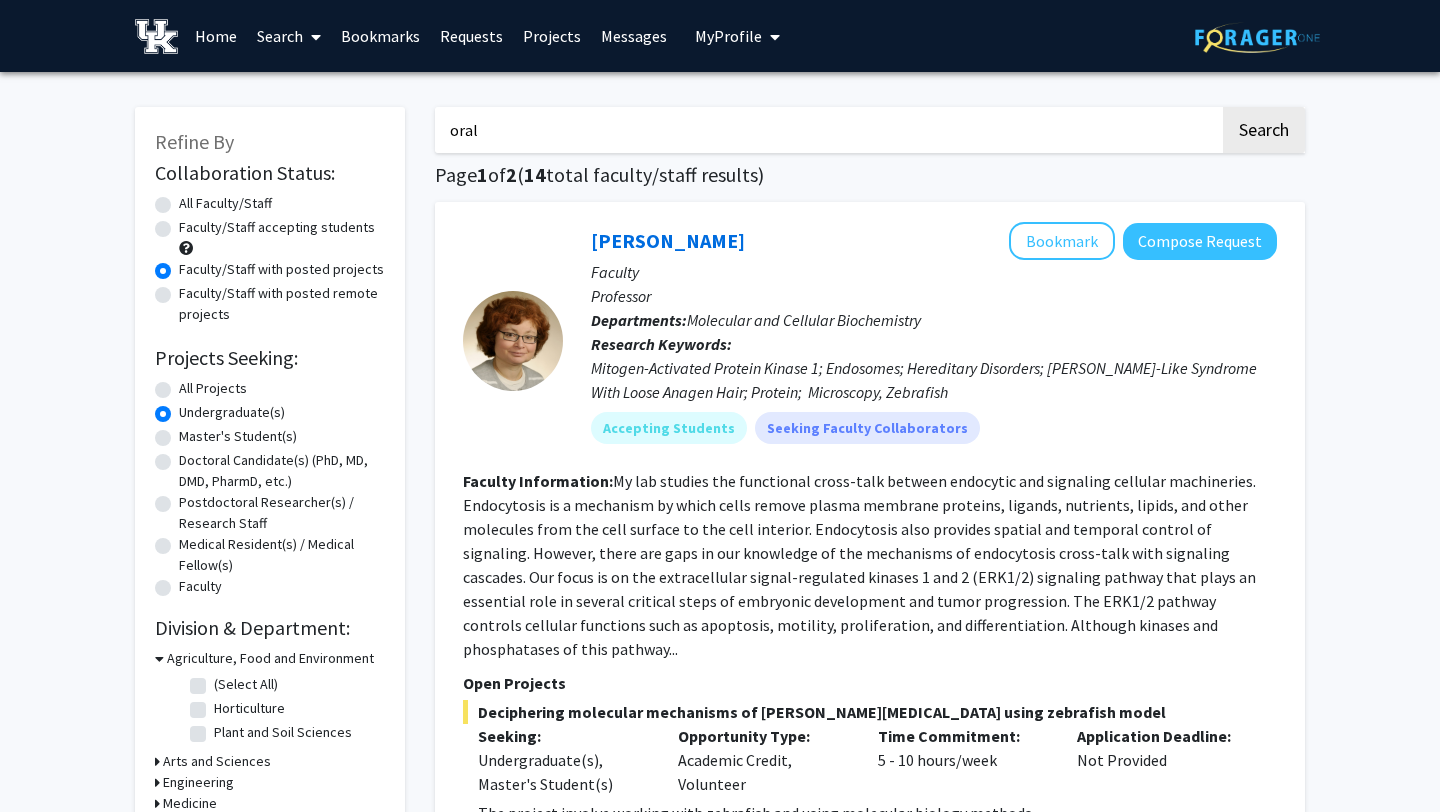 type on "oral" 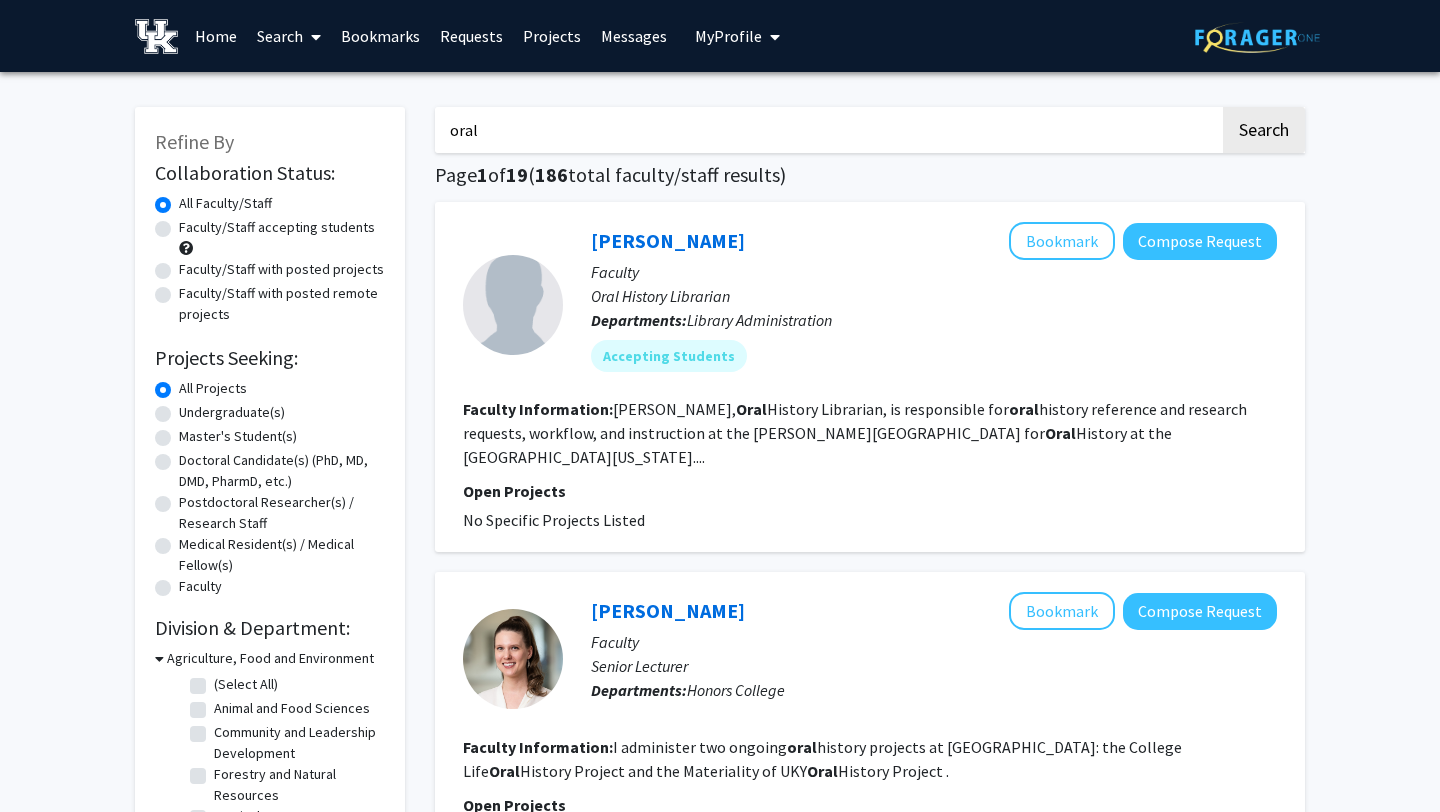 click on "Faculty/Staff with posted projects" 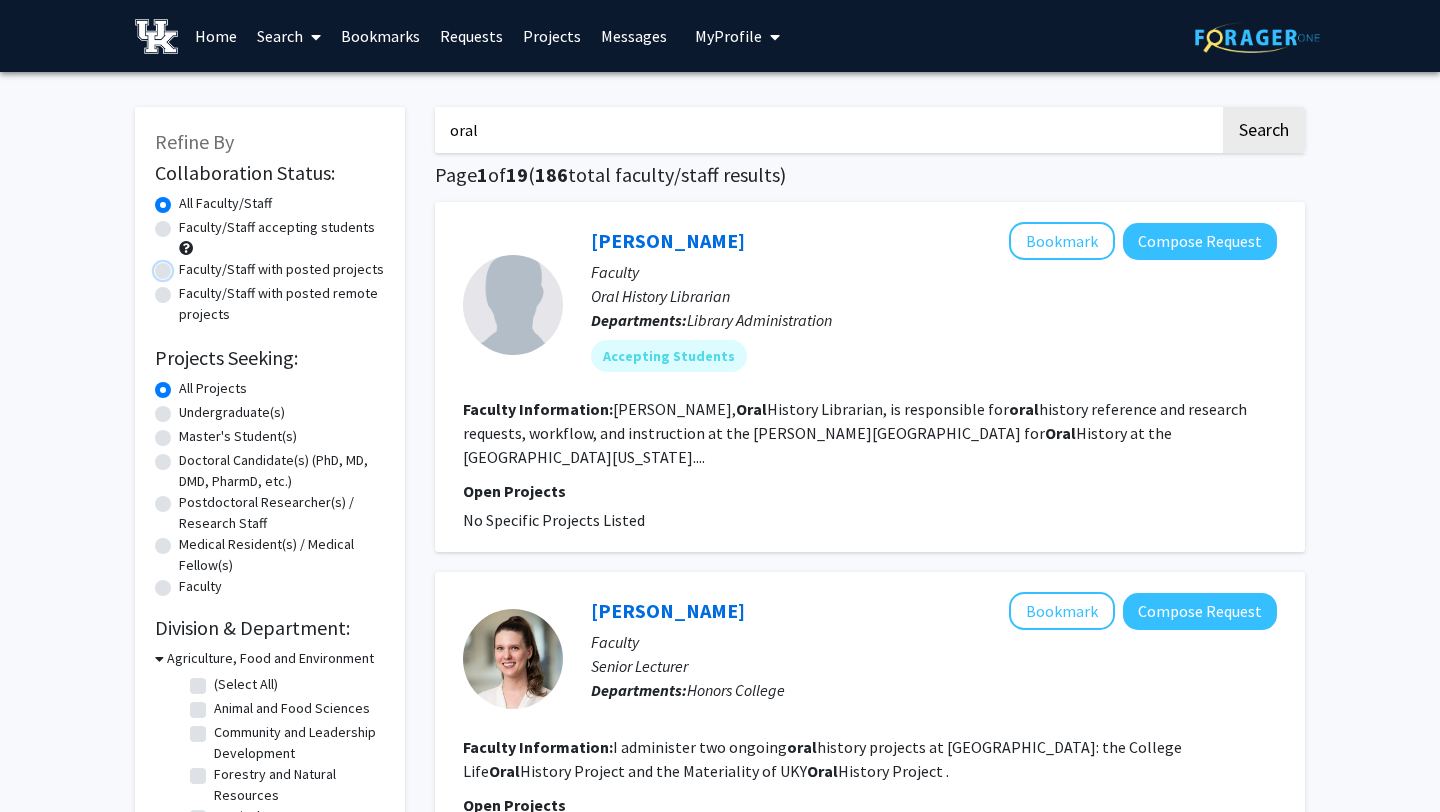 click on "Faculty/Staff with posted projects" at bounding box center [185, 265] 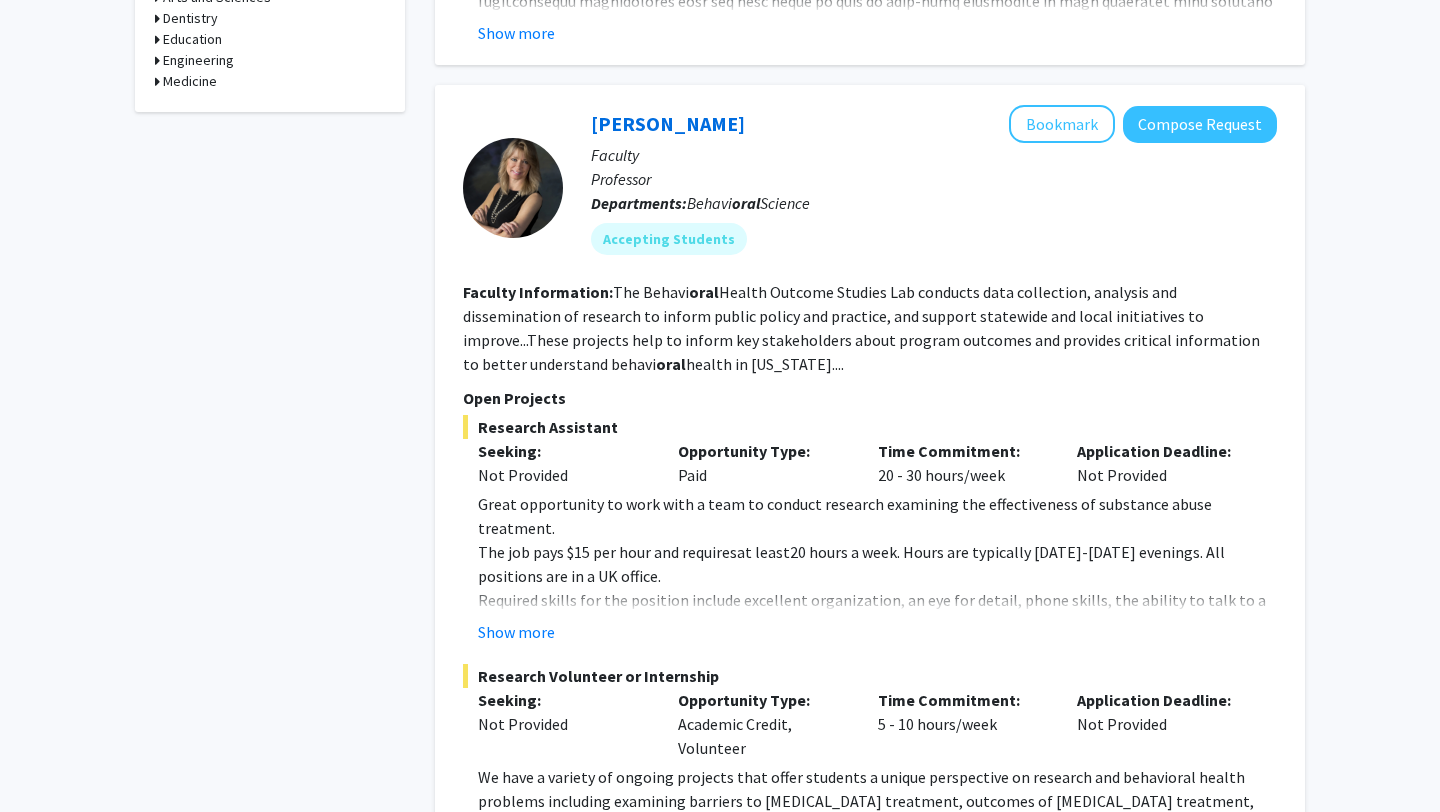 scroll, scrollTop: 767, scrollLeft: 0, axis: vertical 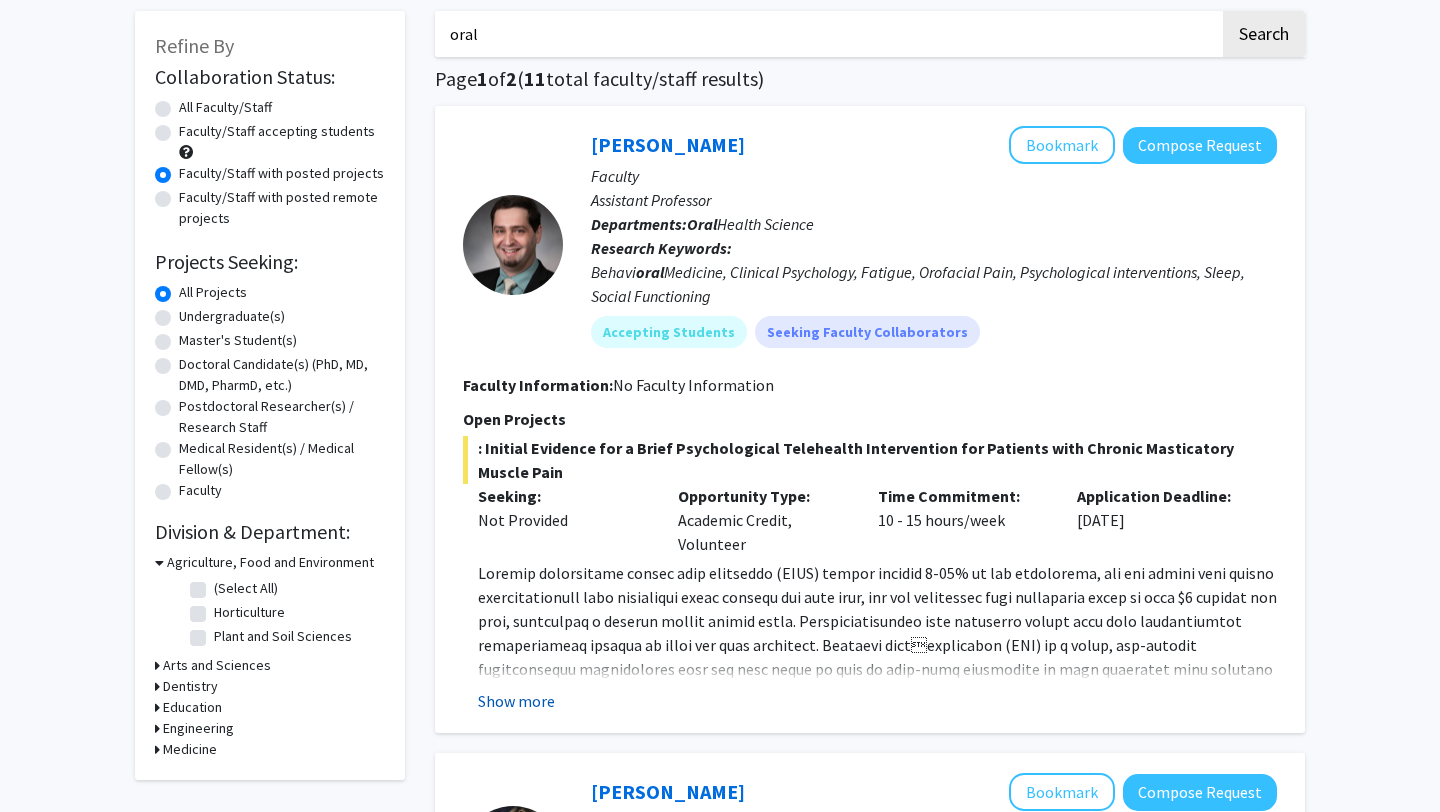 click on "Show more" 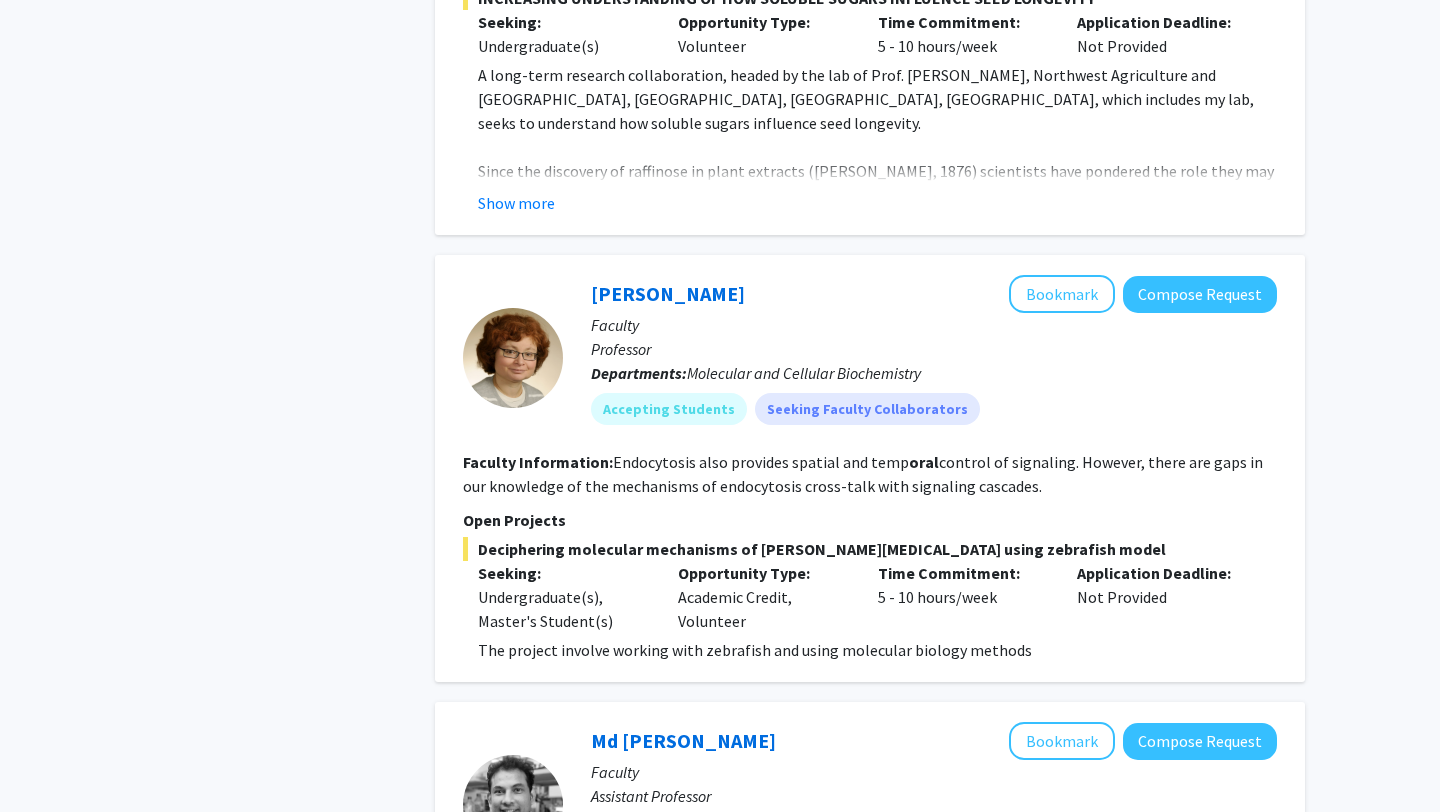scroll, scrollTop: 4299, scrollLeft: 0, axis: vertical 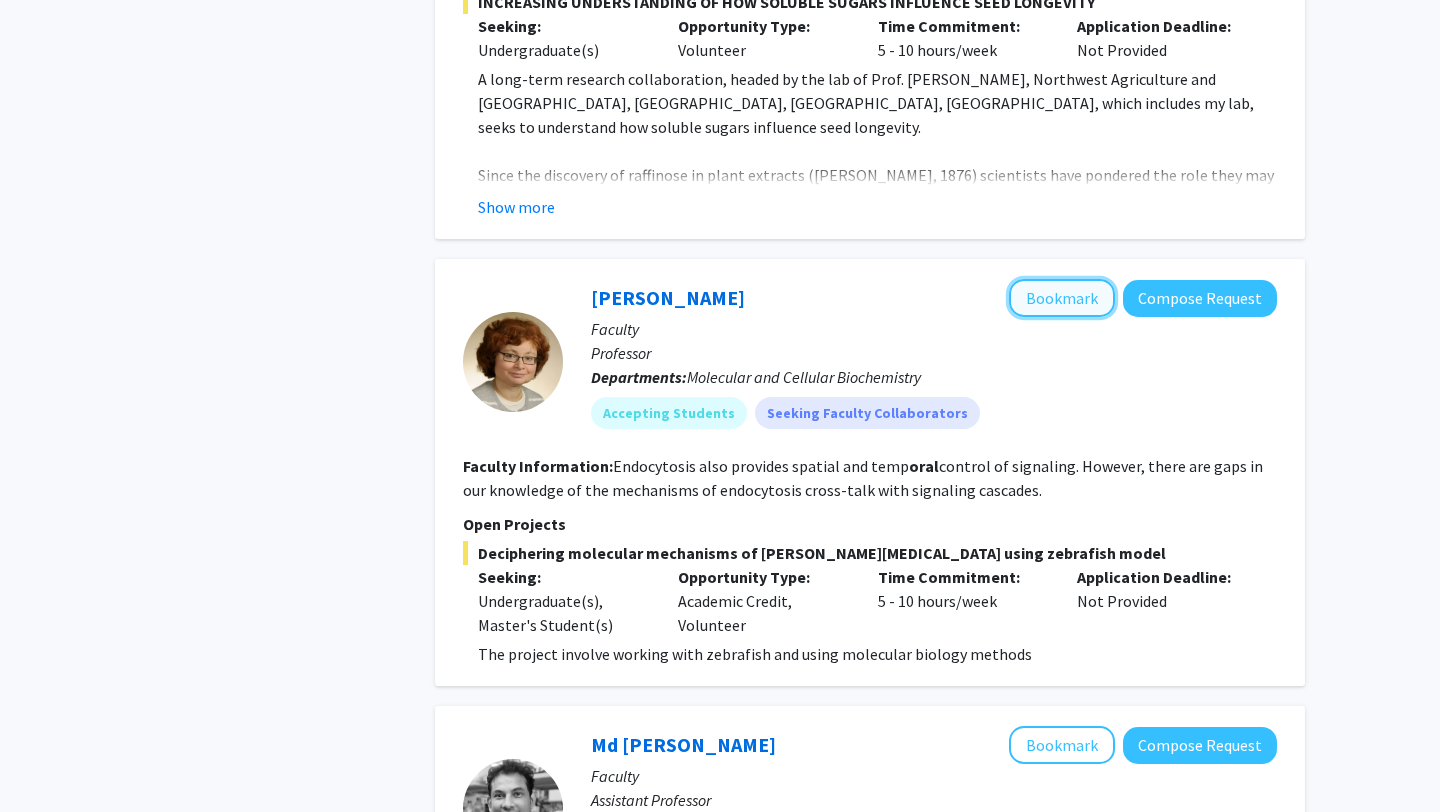 click on "Bookmark" 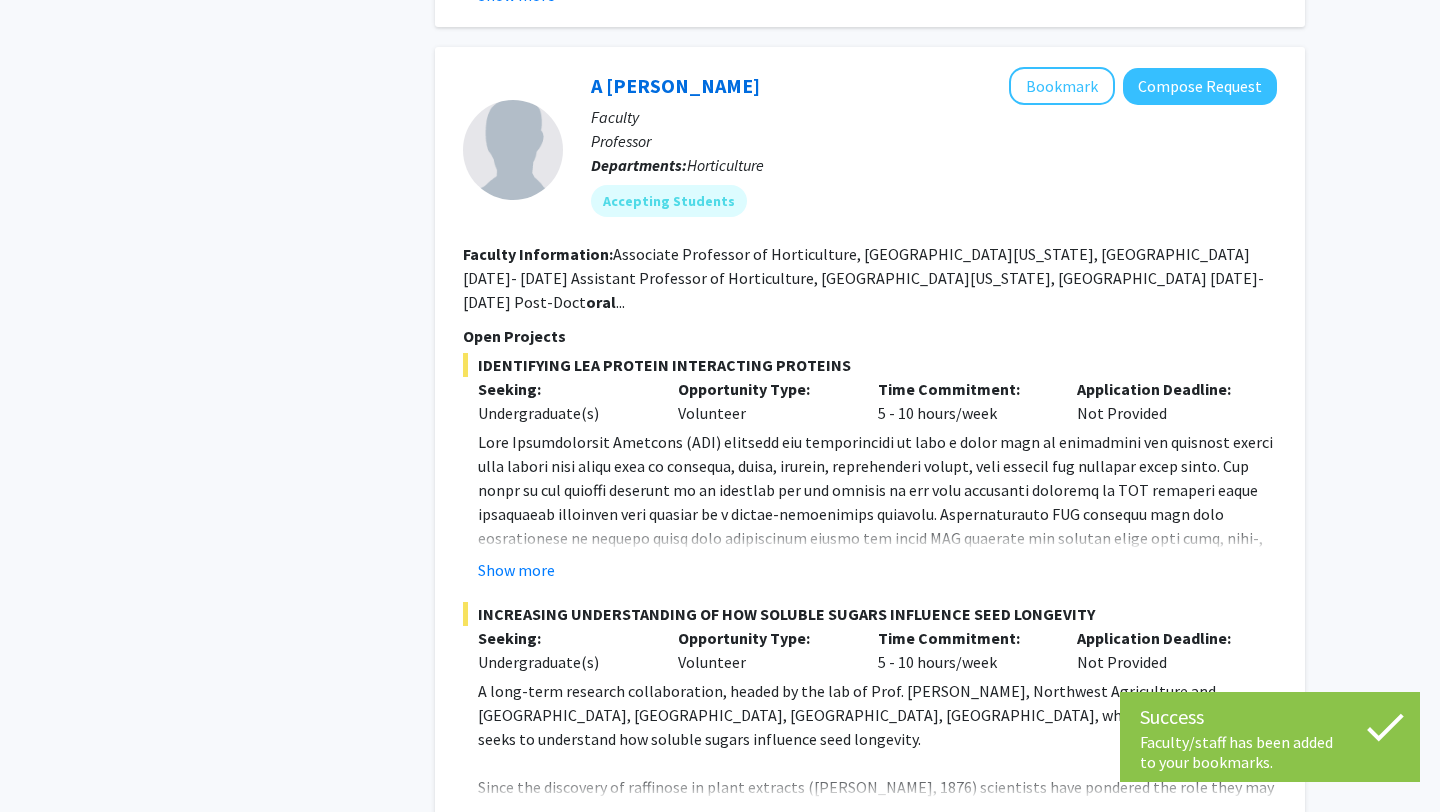 scroll, scrollTop: 3677, scrollLeft: 0, axis: vertical 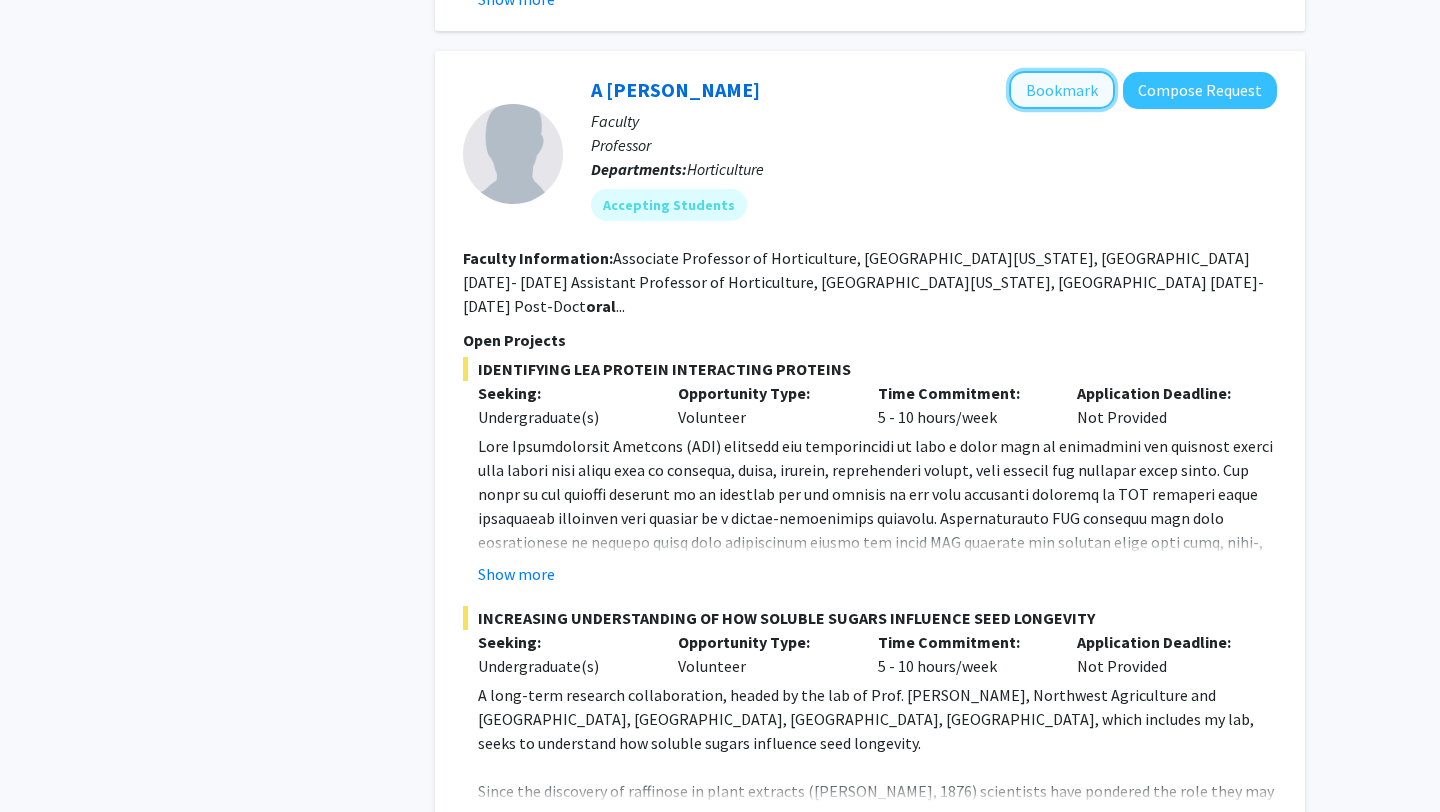 click on "Bookmark" 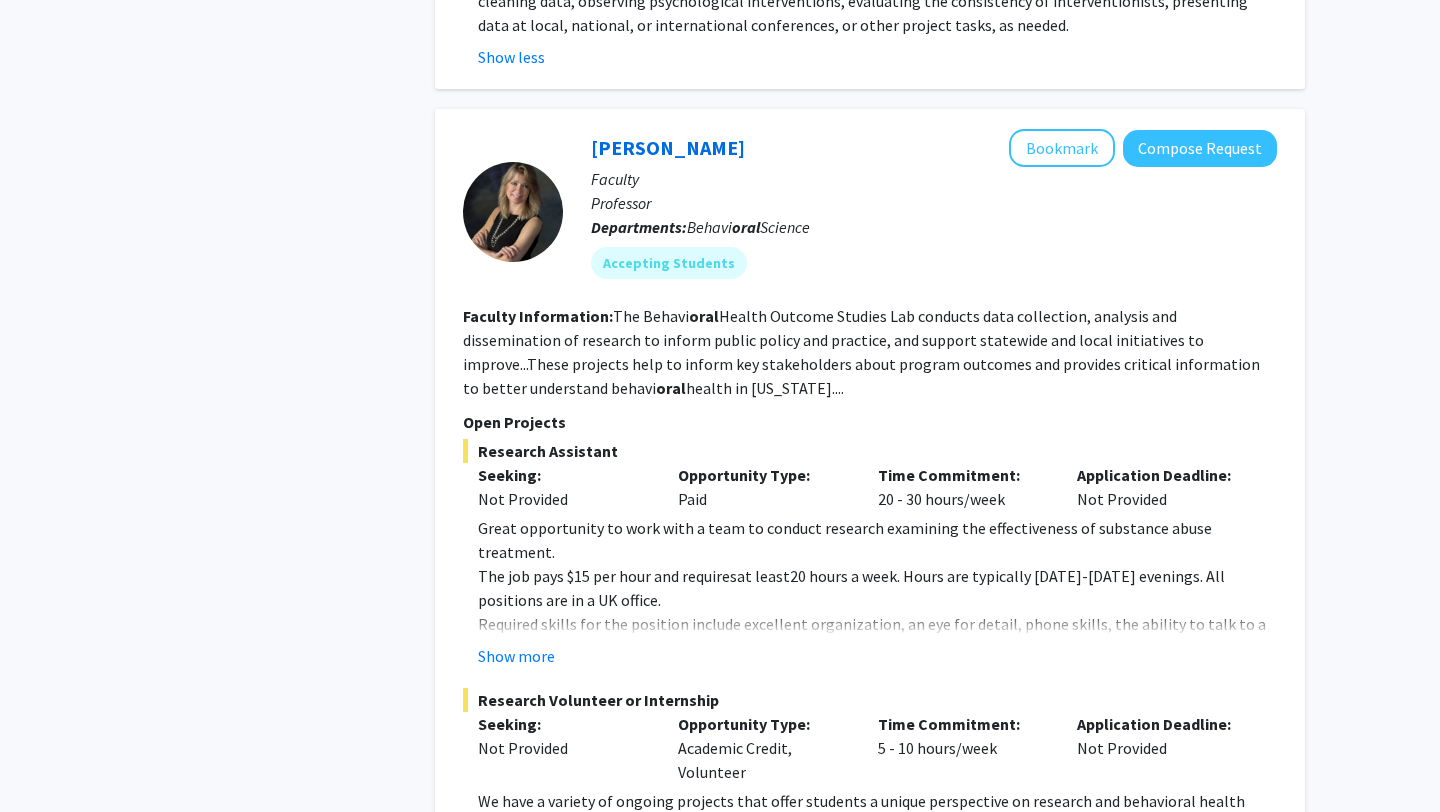 scroll, scrollTop: 1312, scrollLeft: 0, axis: vertical 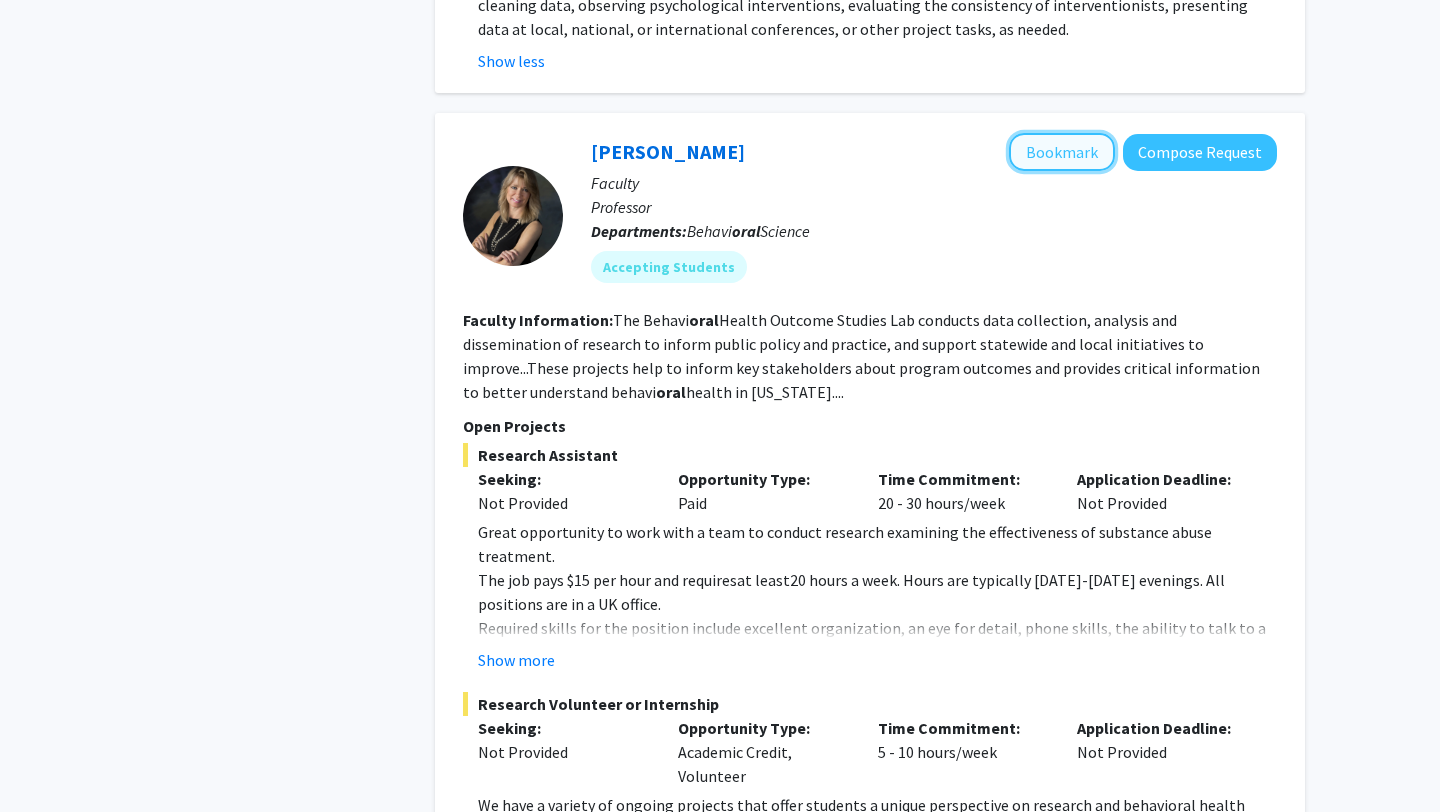 click on "Bookmark" 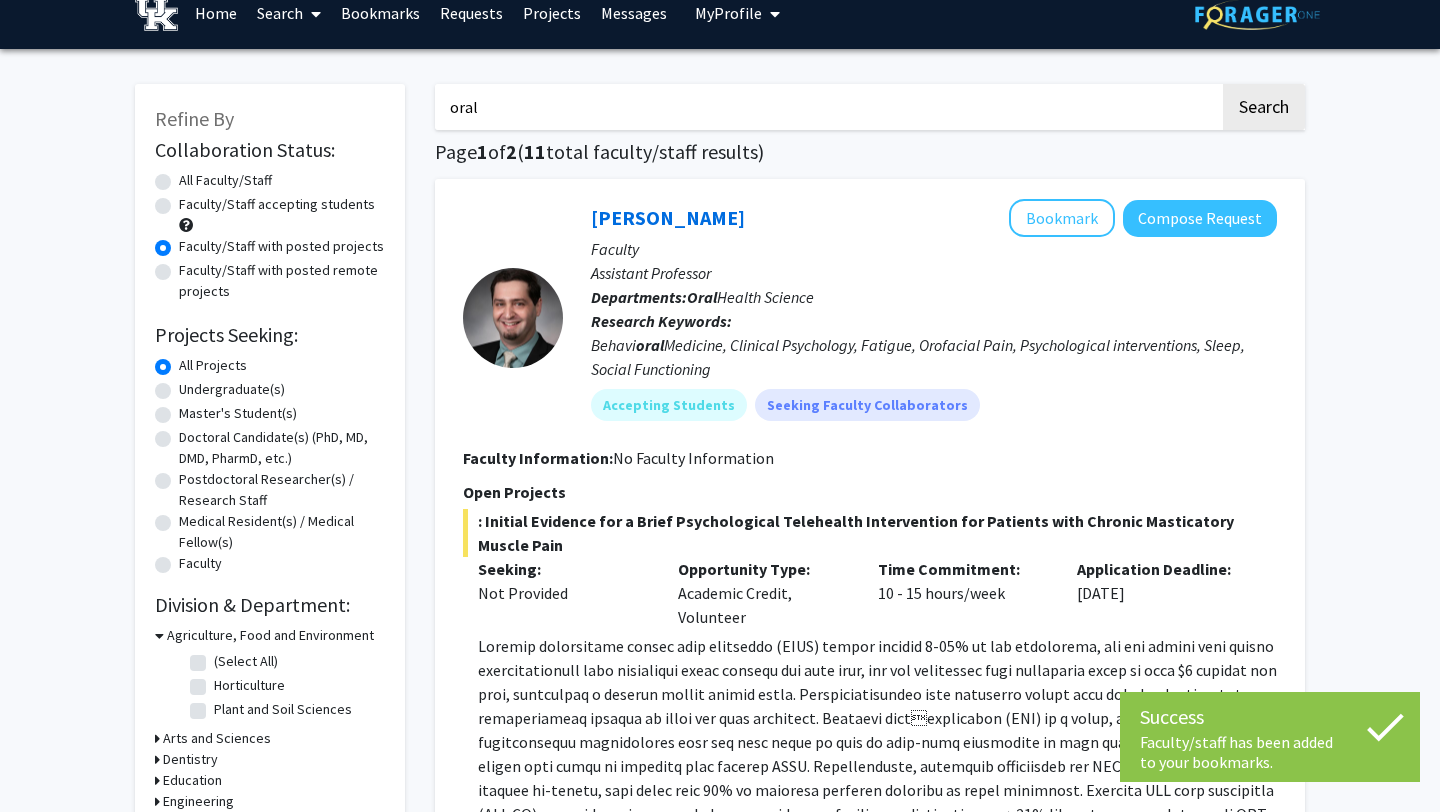 scroll, scrollTop: 0, scrollLeft: 0, axis: both 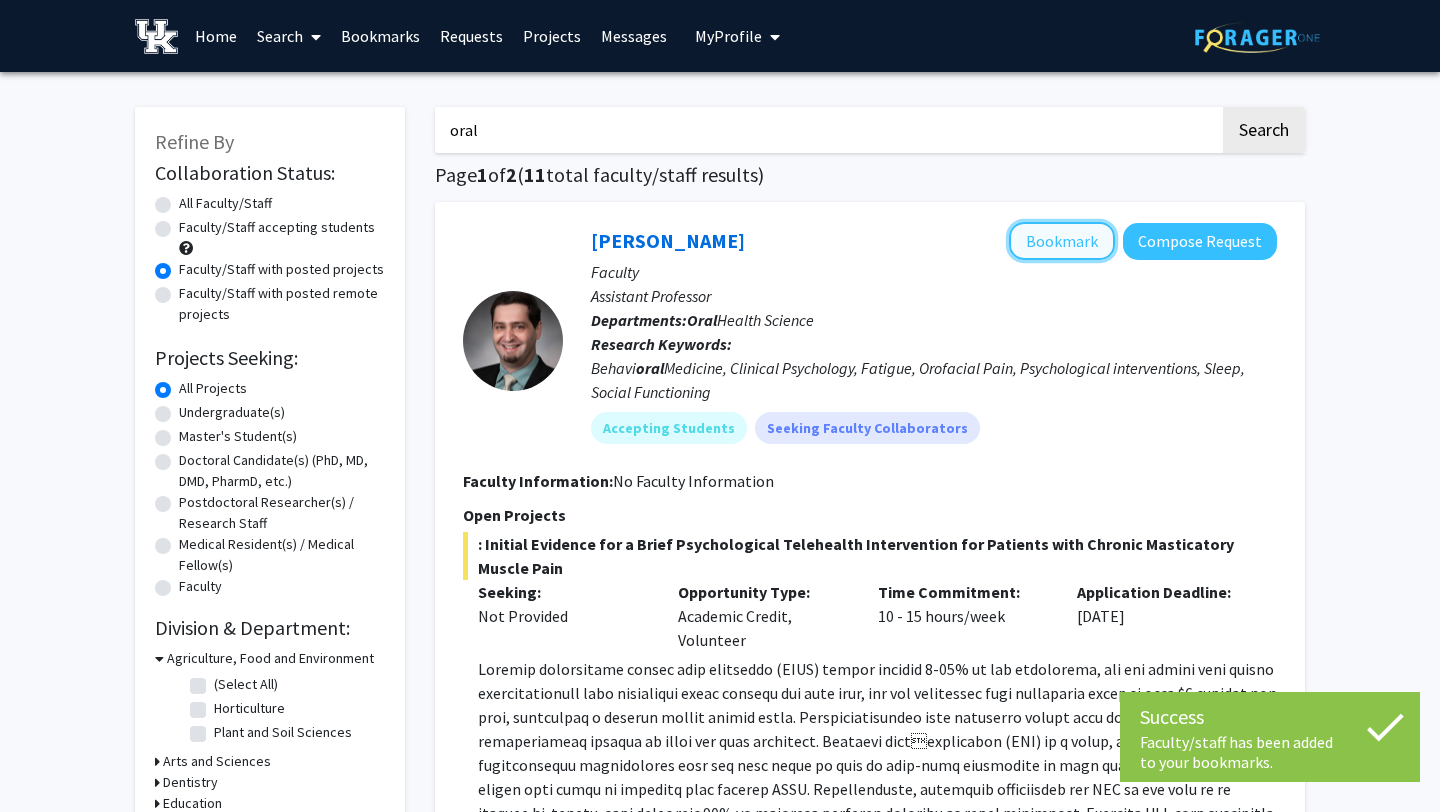 click on "Bookmark" 